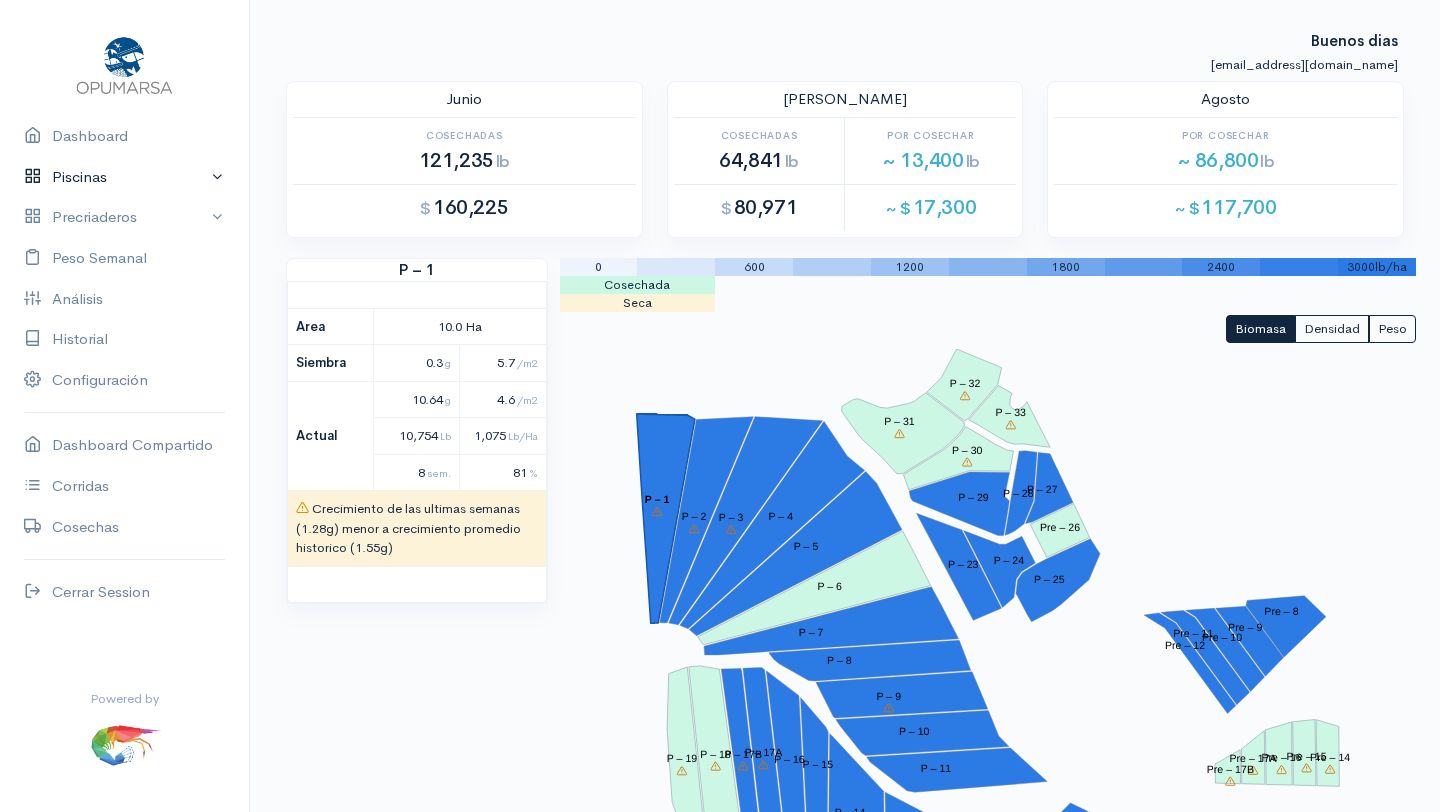 scroll, scrollTop: 0, scrollLeft: 0, axis: both 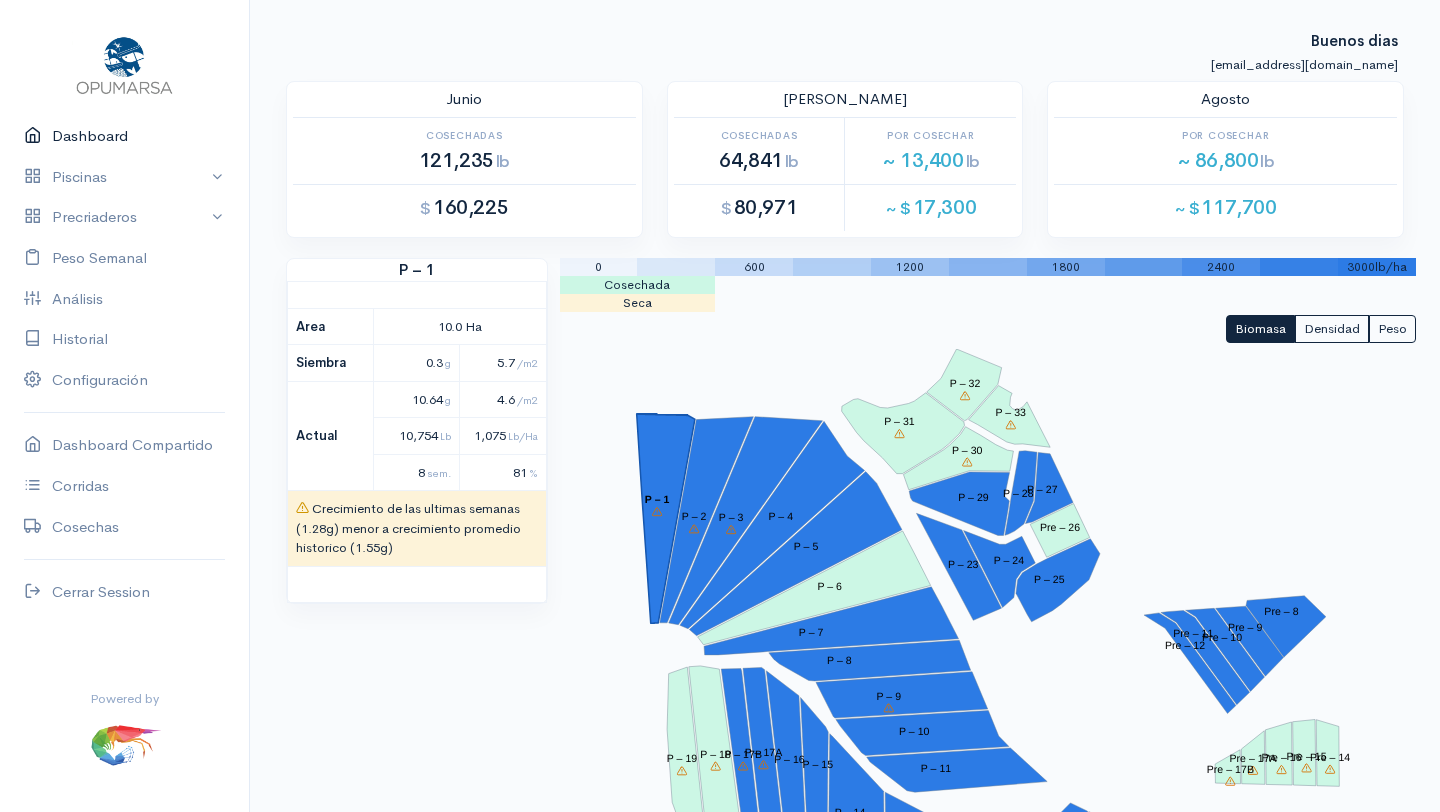 click on "Dashboard" at bounding box center (124, 136) 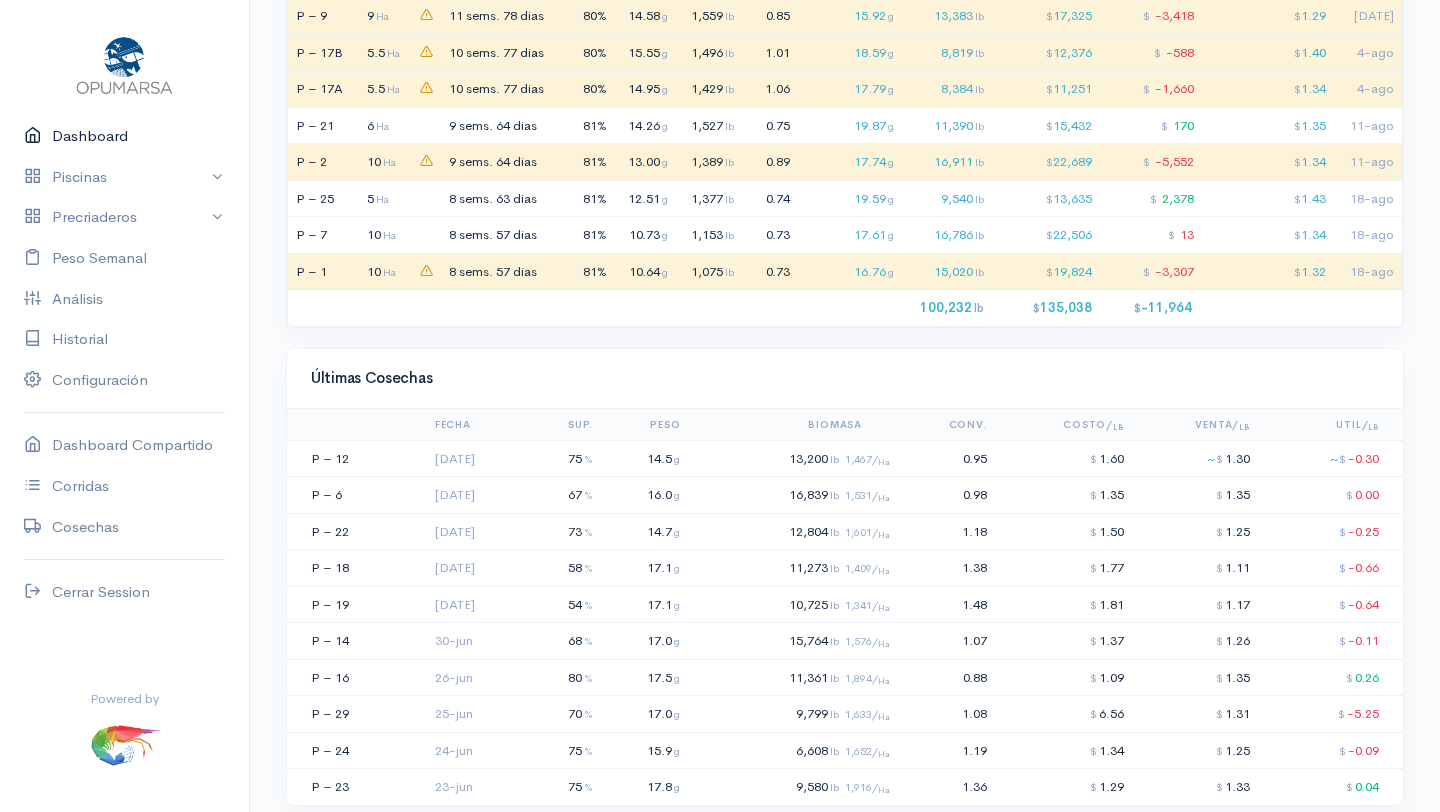 scroll, scrollTop: 1922, scrollLeft: 0, axis: vertical 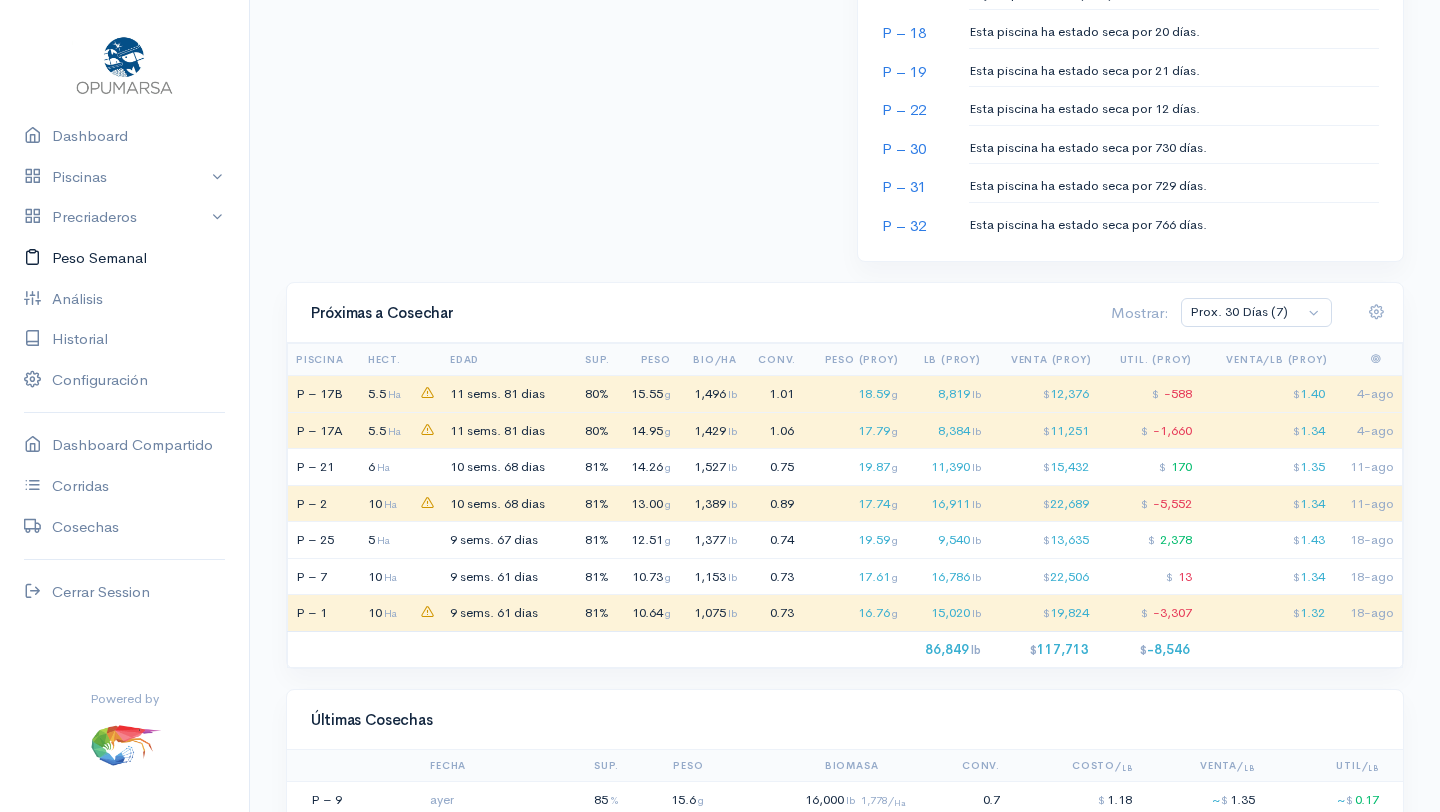 click on "Peso Semanal" at bounding box center (124, 258) 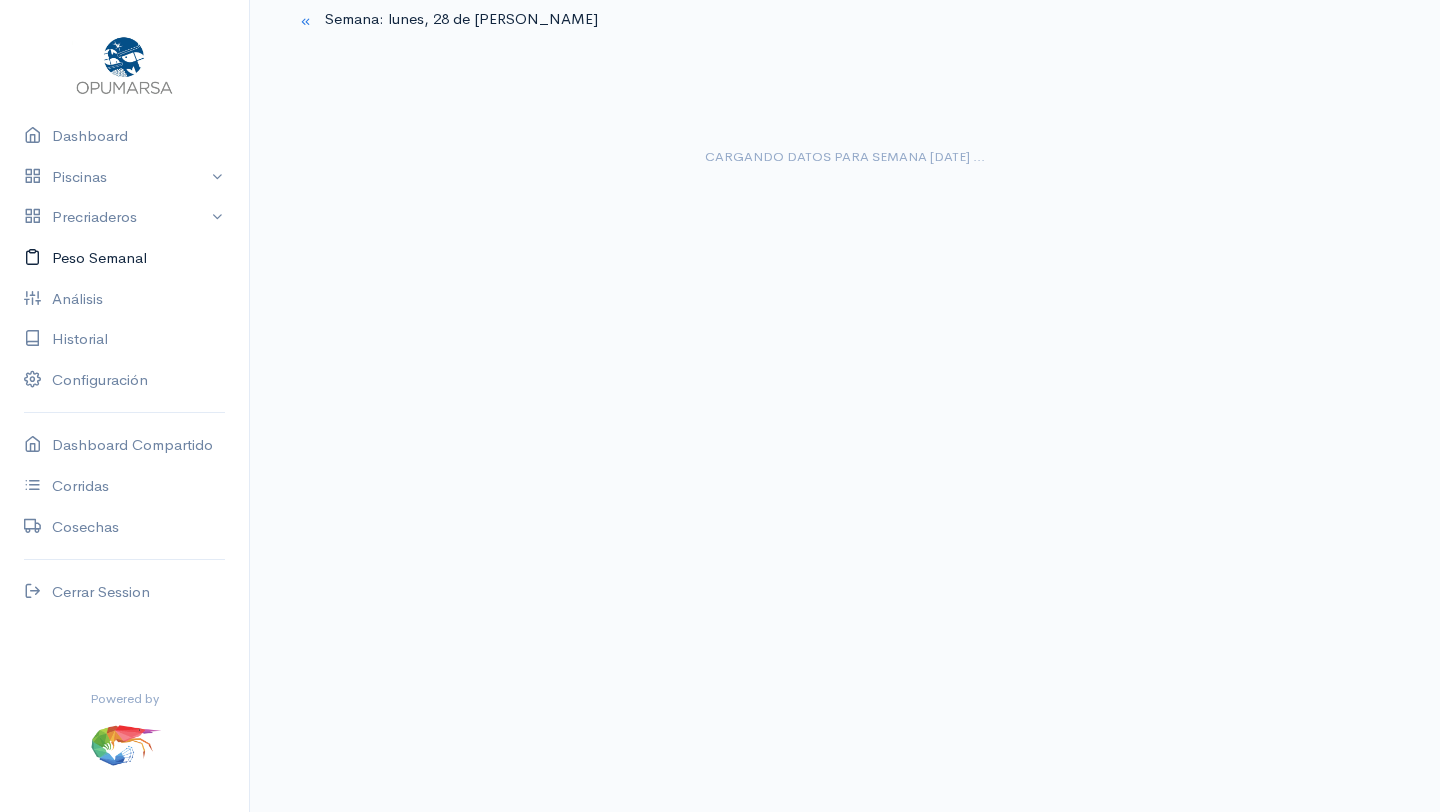 scroll, scrollTop: 0, scrollLeft: 0, axis: both 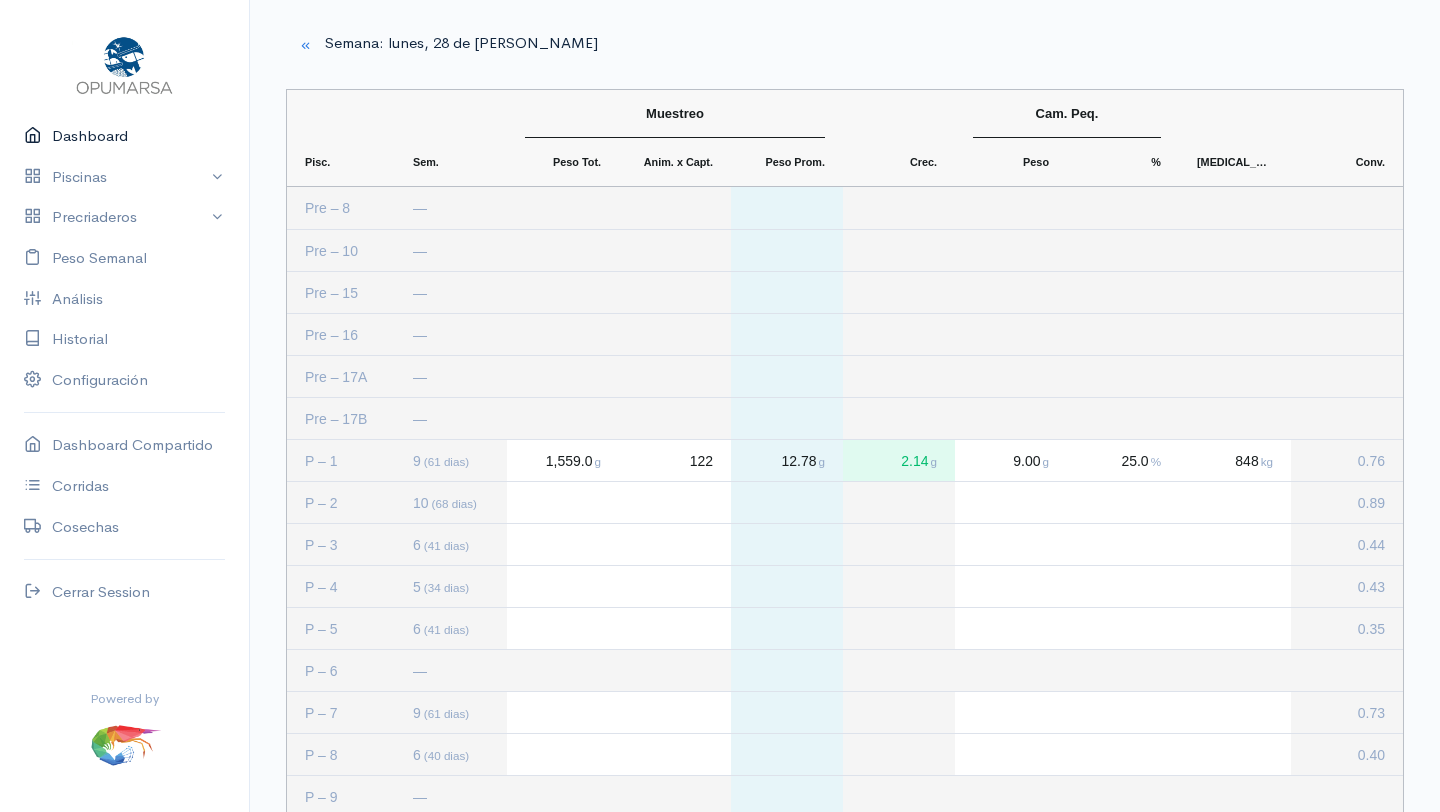 click on "Dashboard" at bounding box center [124, 136] 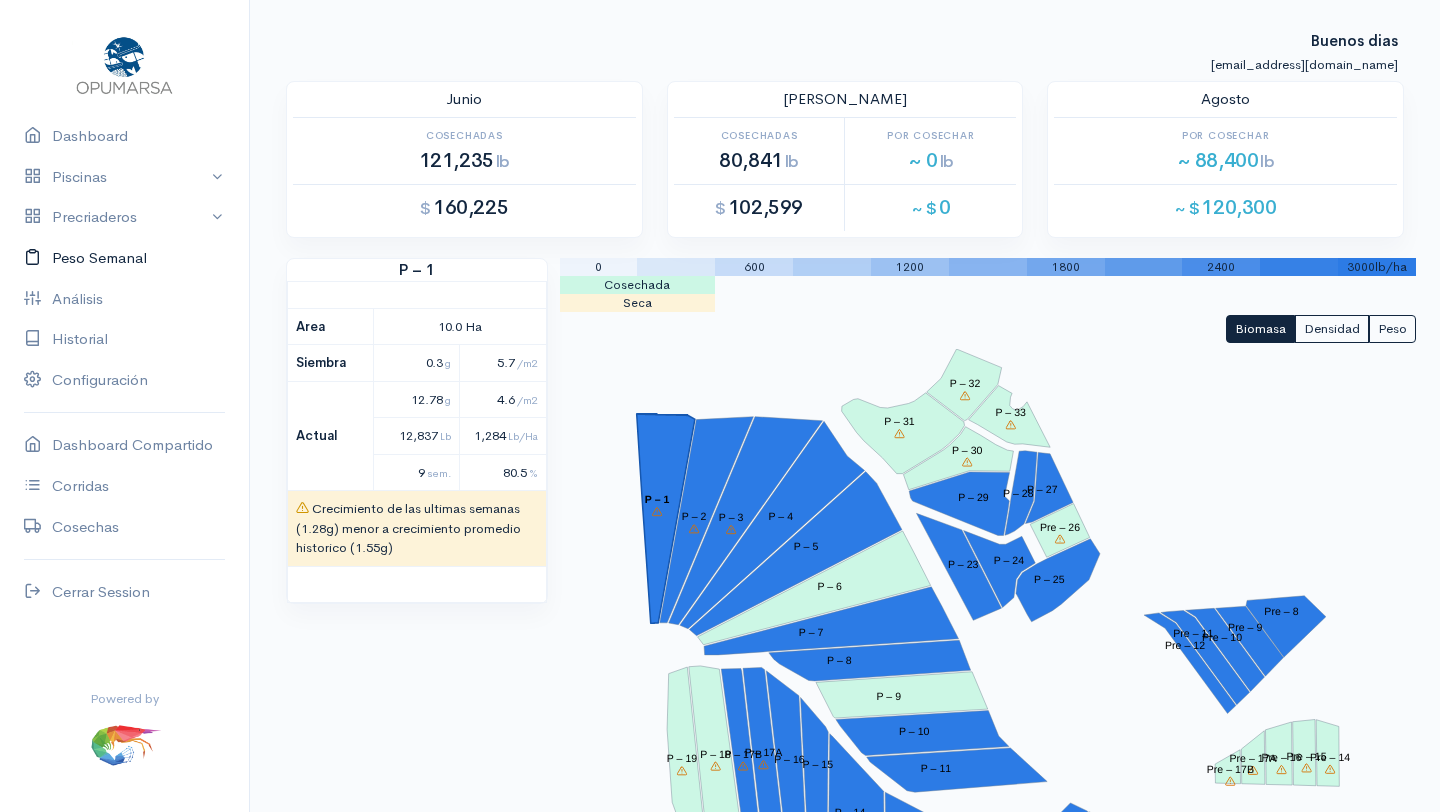 click on "Peso Semanal" at bounding box center (124, 258) 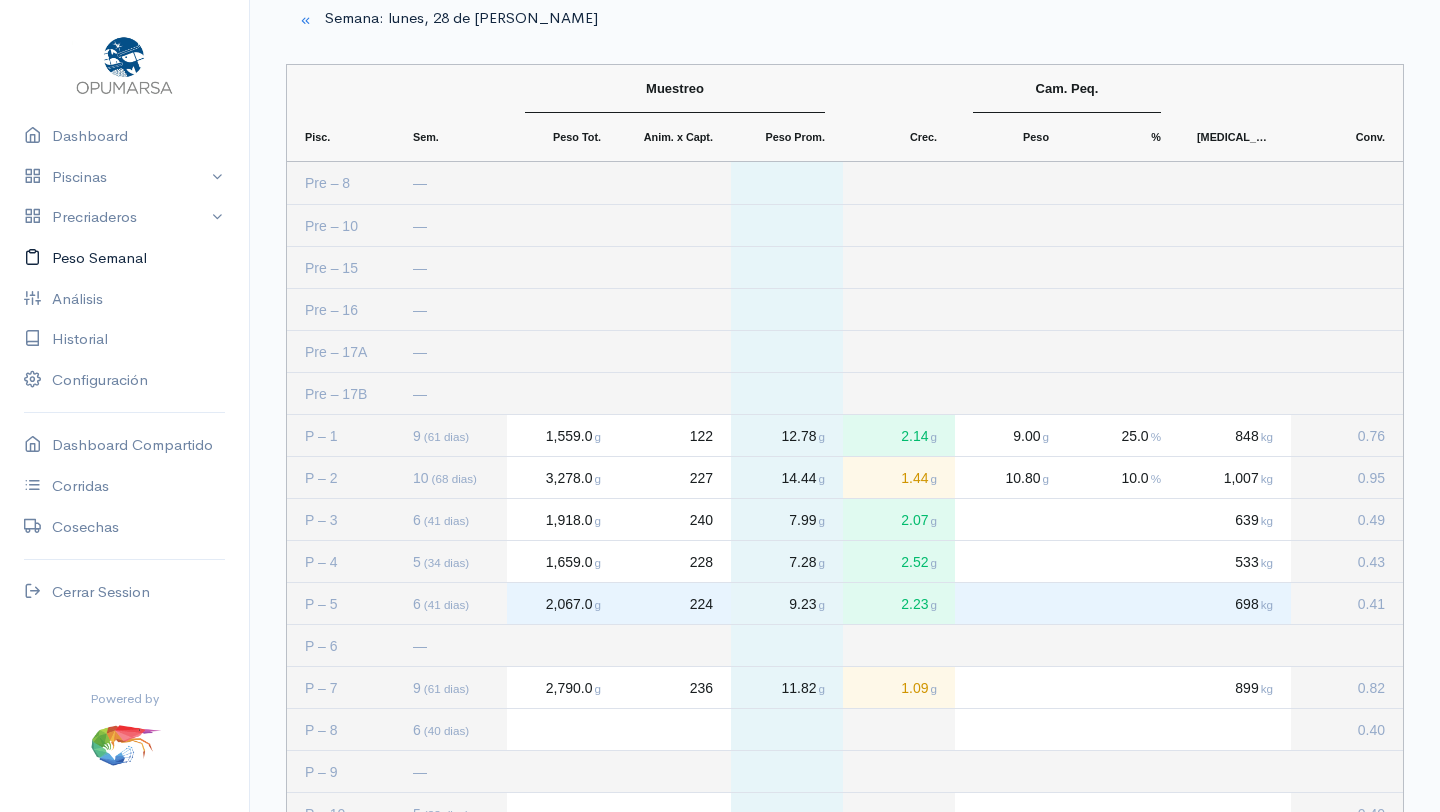 scroll, scrollTop: 38, scrollLeft: 0, axis: vertical 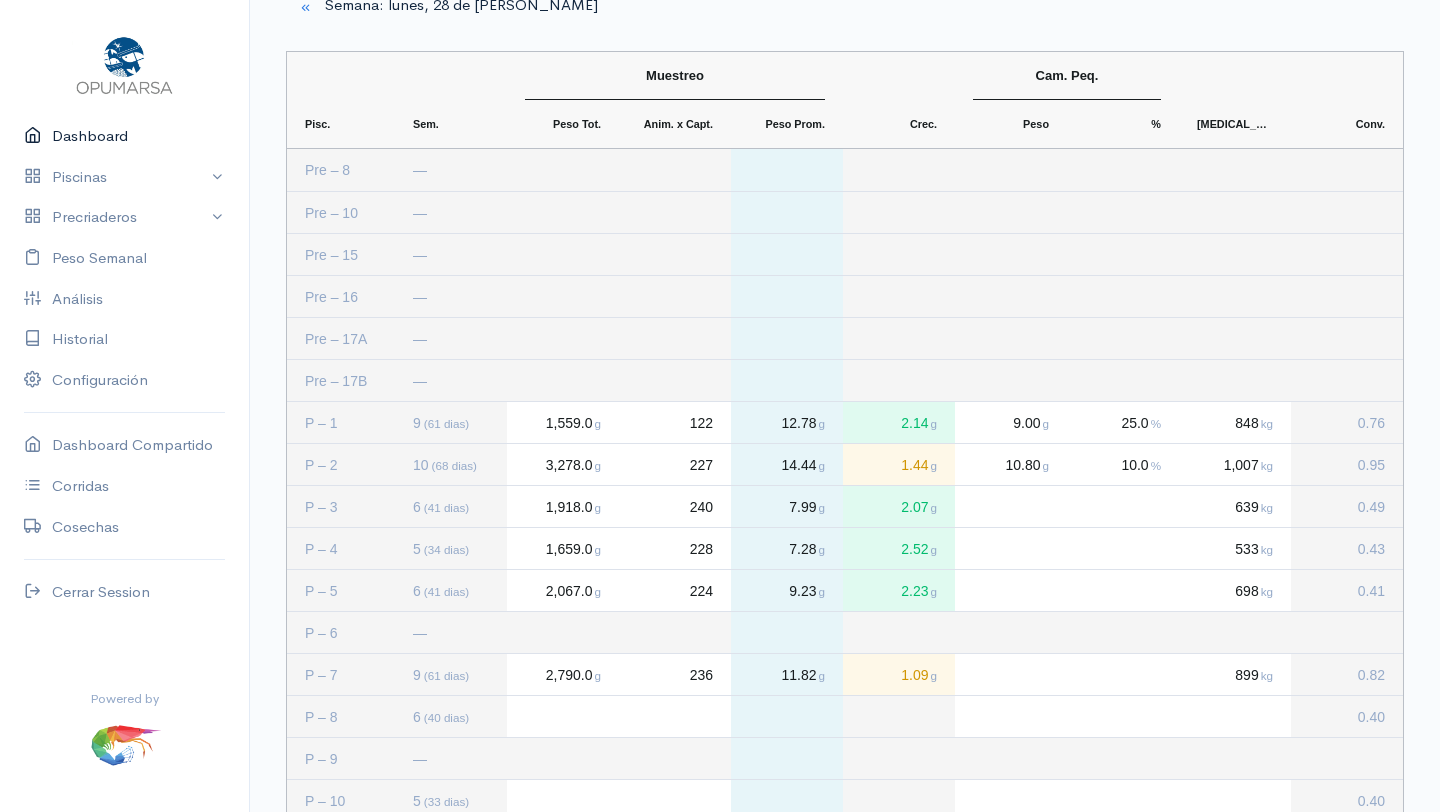 click on "Dashboard" at bounding box center (124, 136) 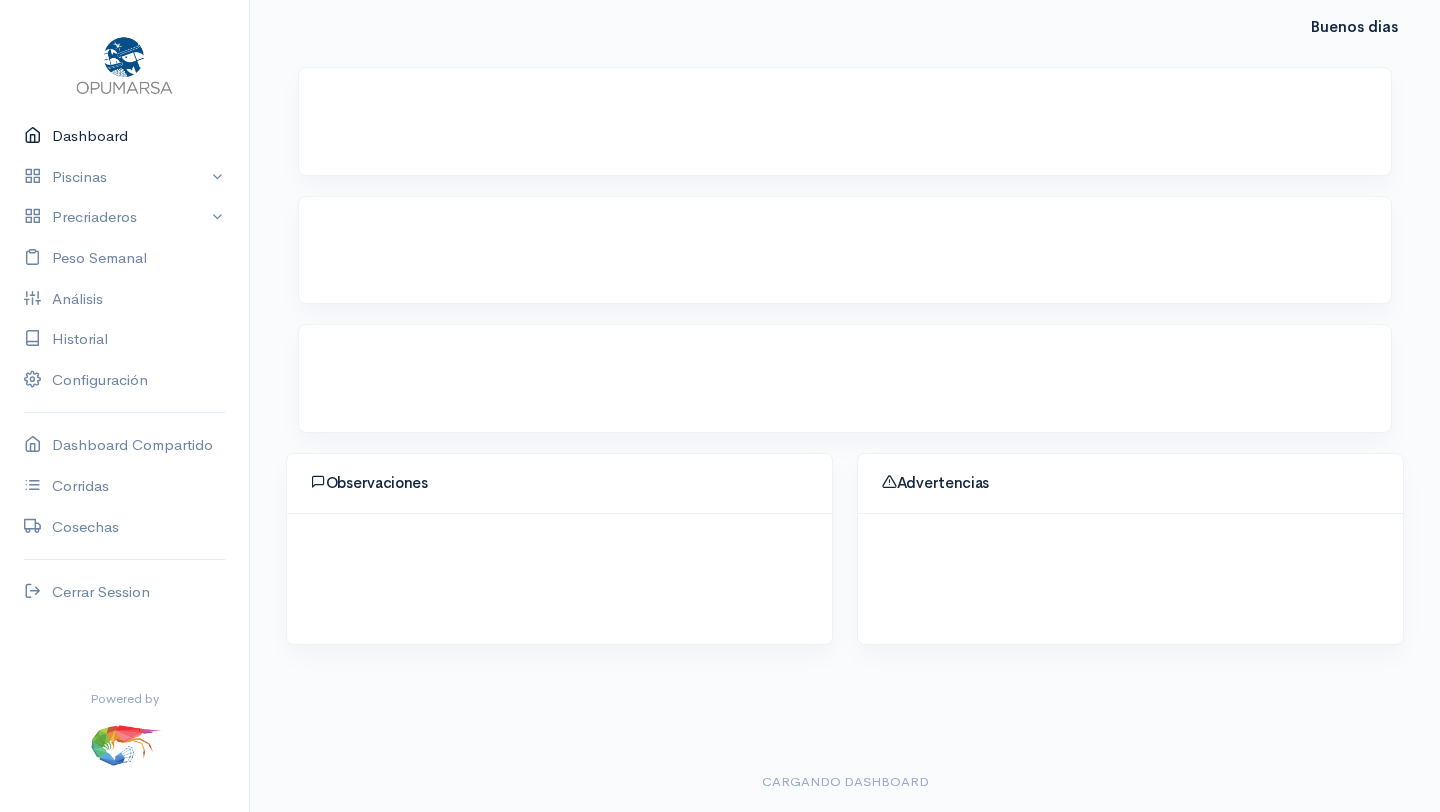 scroll, scrollTop: 0, scrollLeft: 0, axis: both 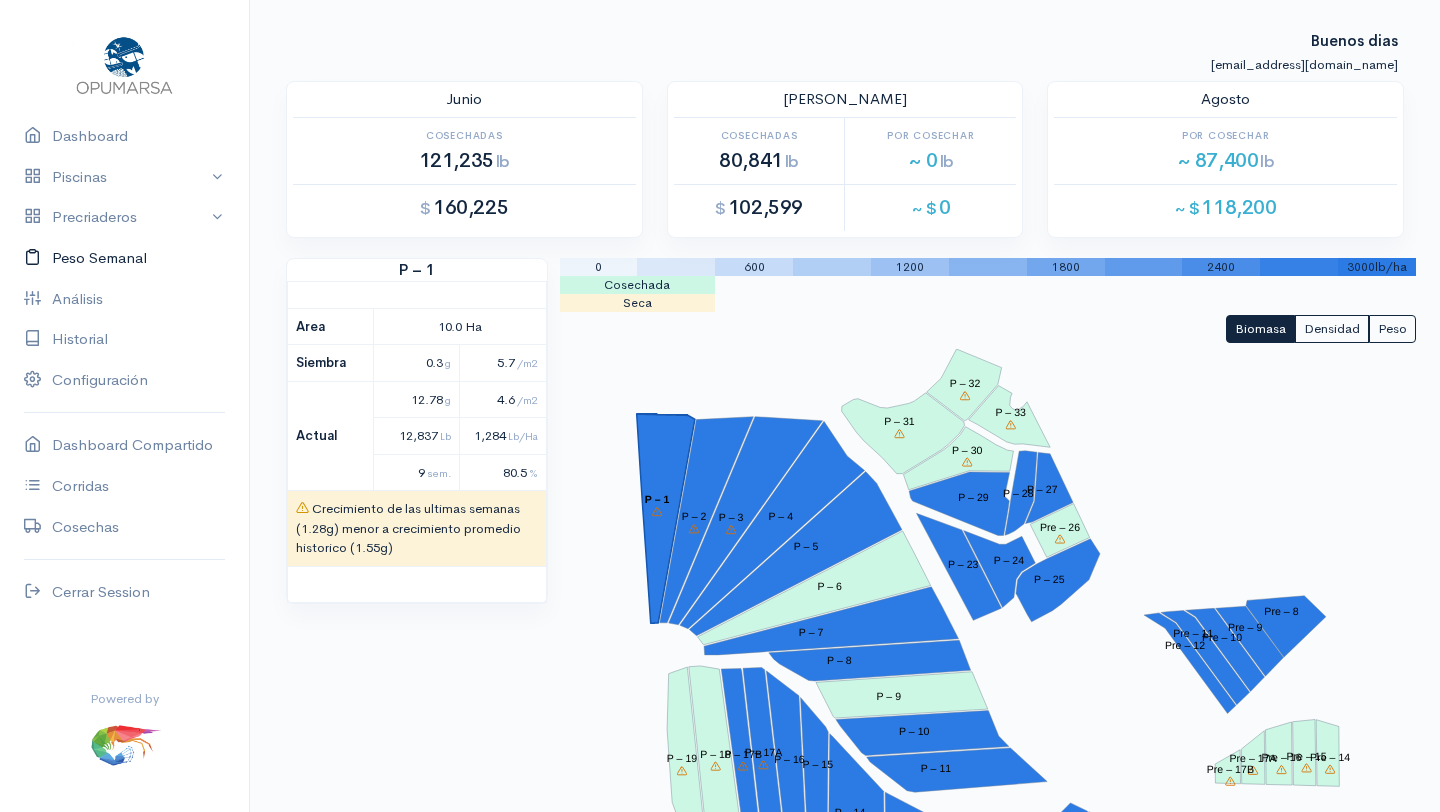 click on "Peso Semanal" at bounding box center [124, 258] 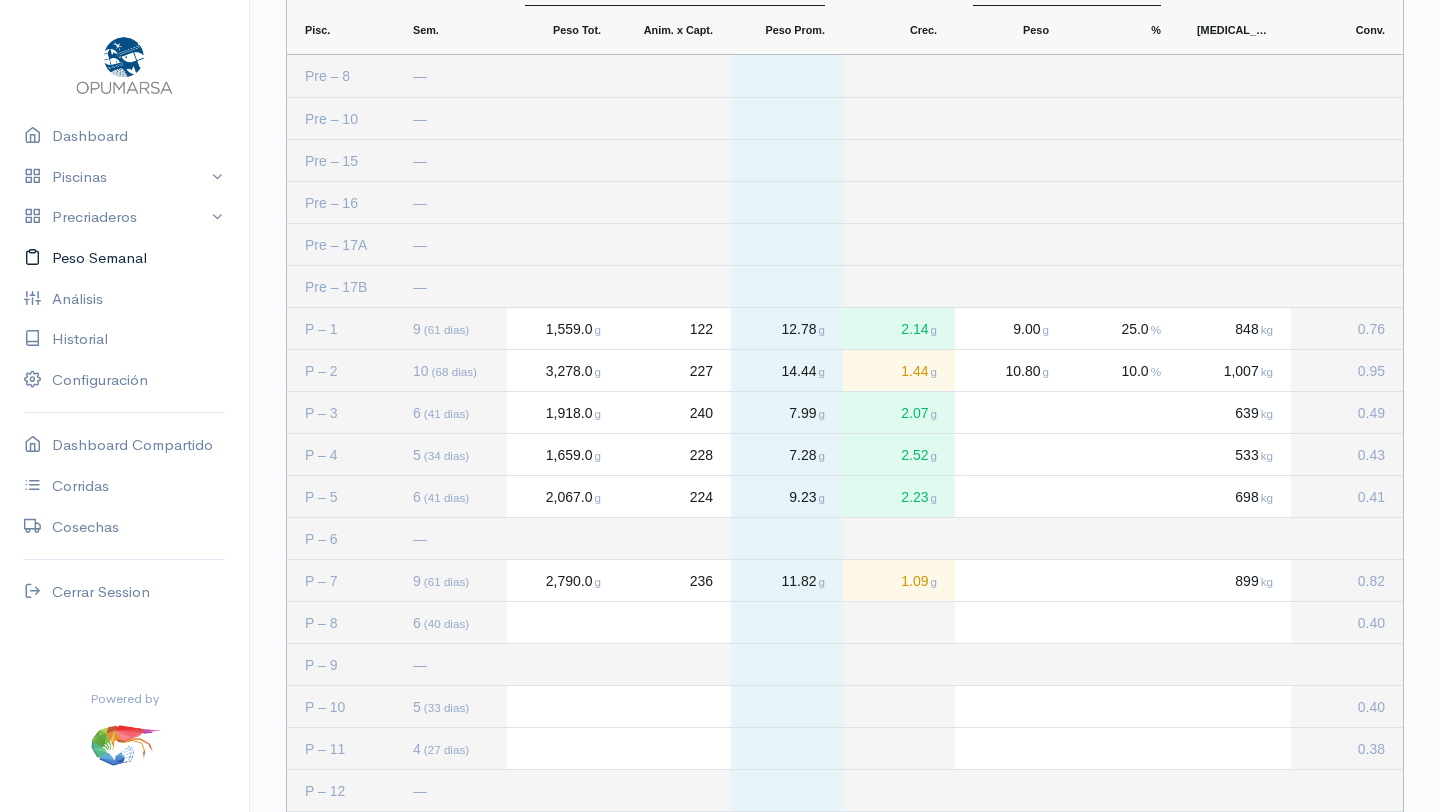 scroll, scrollTop: 142, scrollLeft: 0, axis: vertical 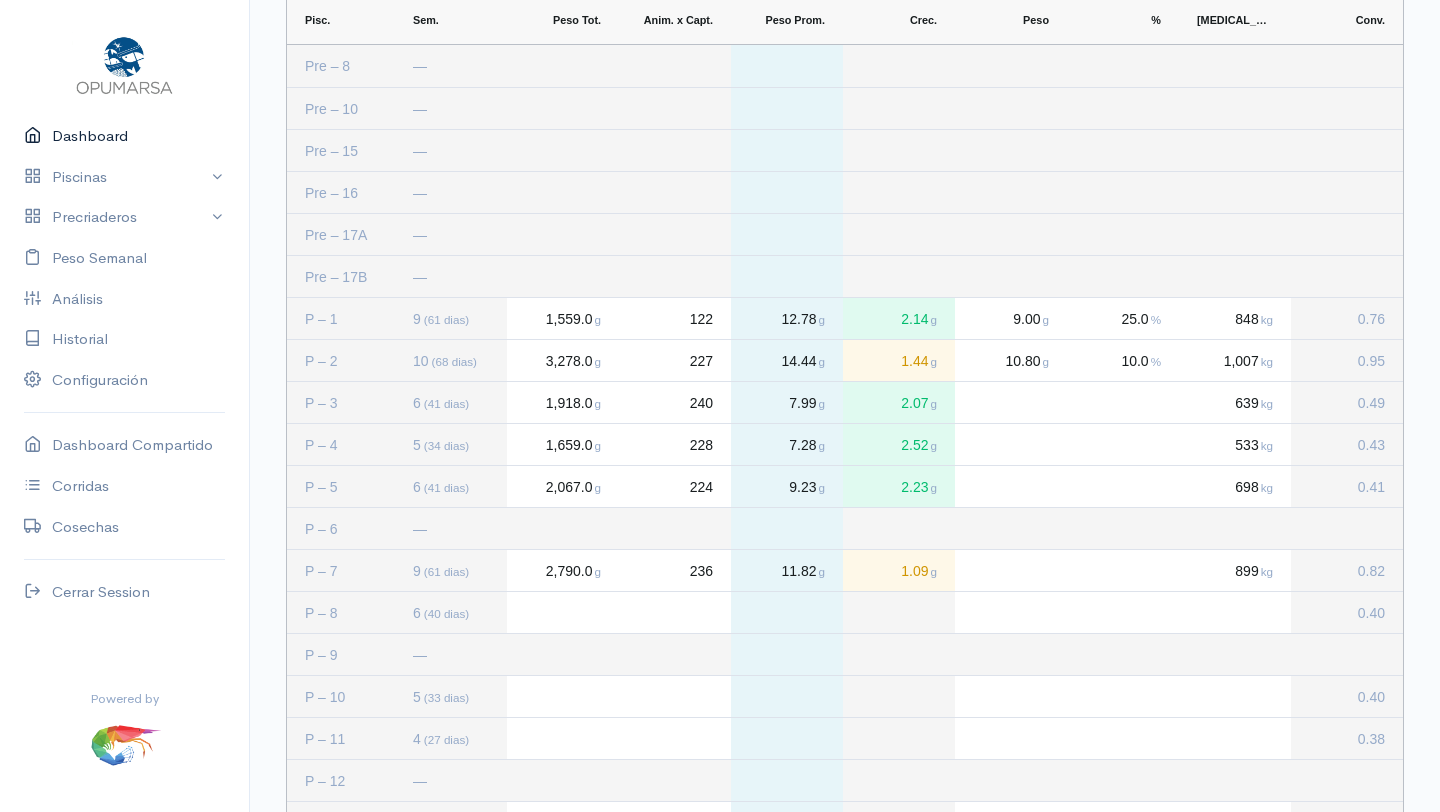 click on "Dashboard" at bounding box center (124, 136) 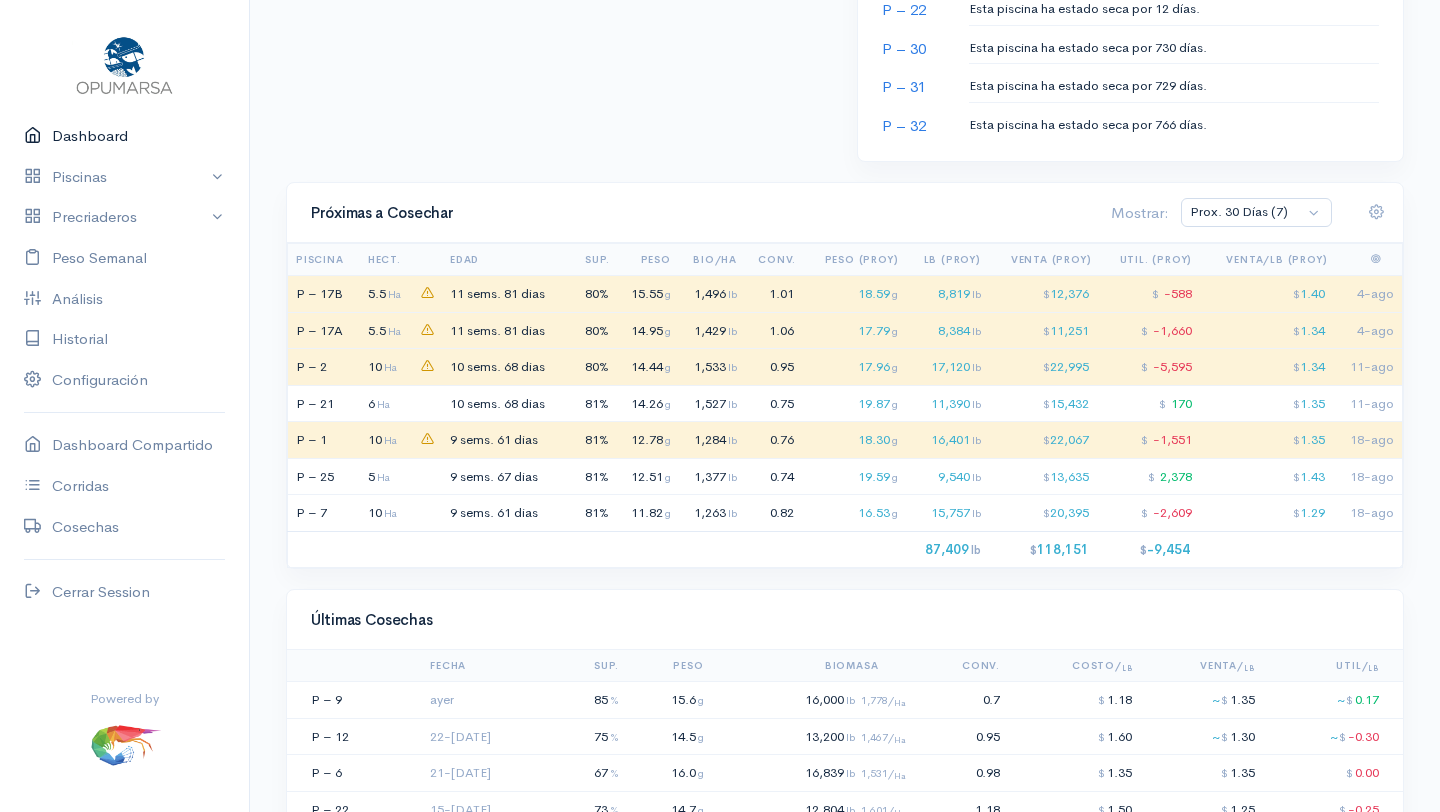 scroll, scrollTop: 1553, scrollLeft: 0, axis: vertical 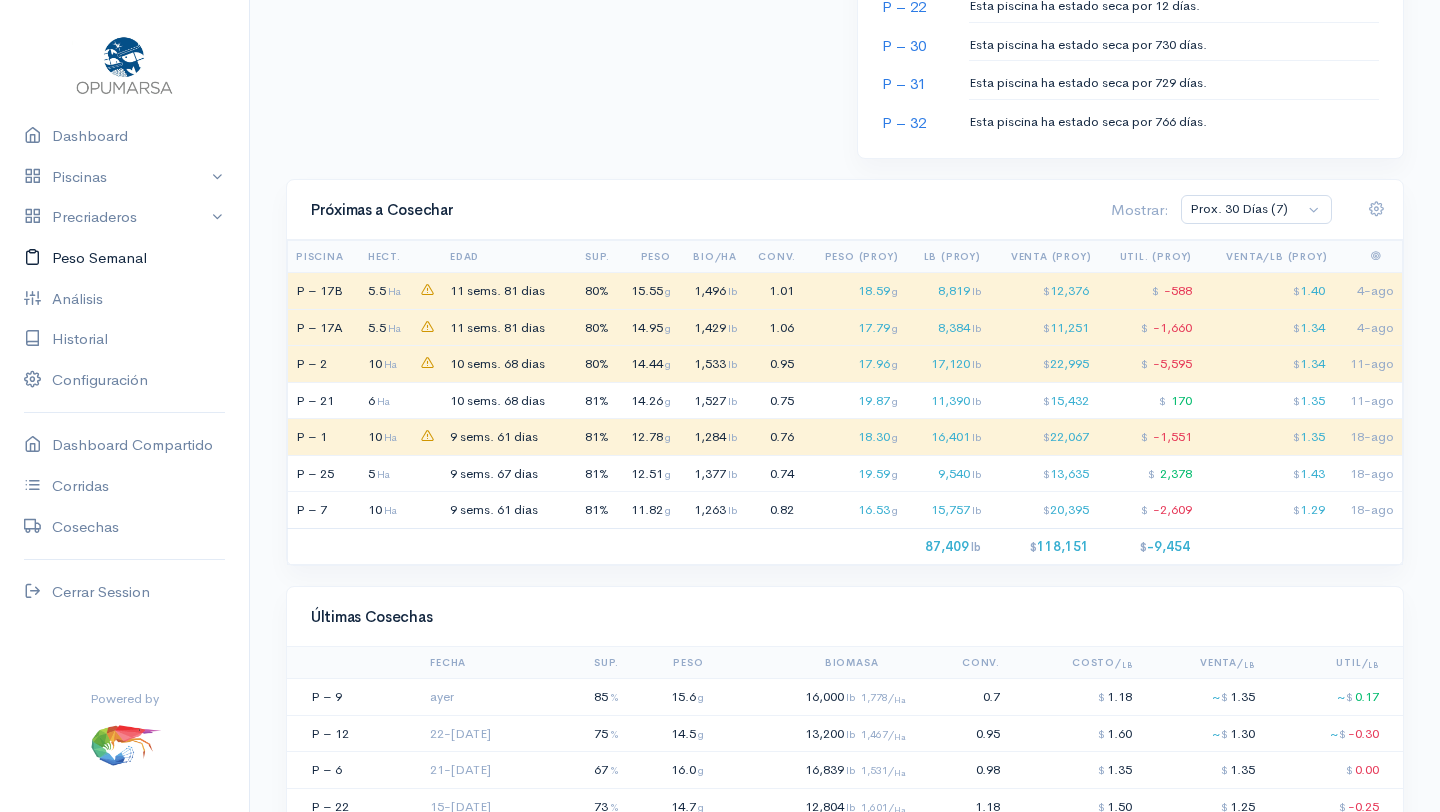 click on "Peso Semanal" at bounding box center [124, 258] 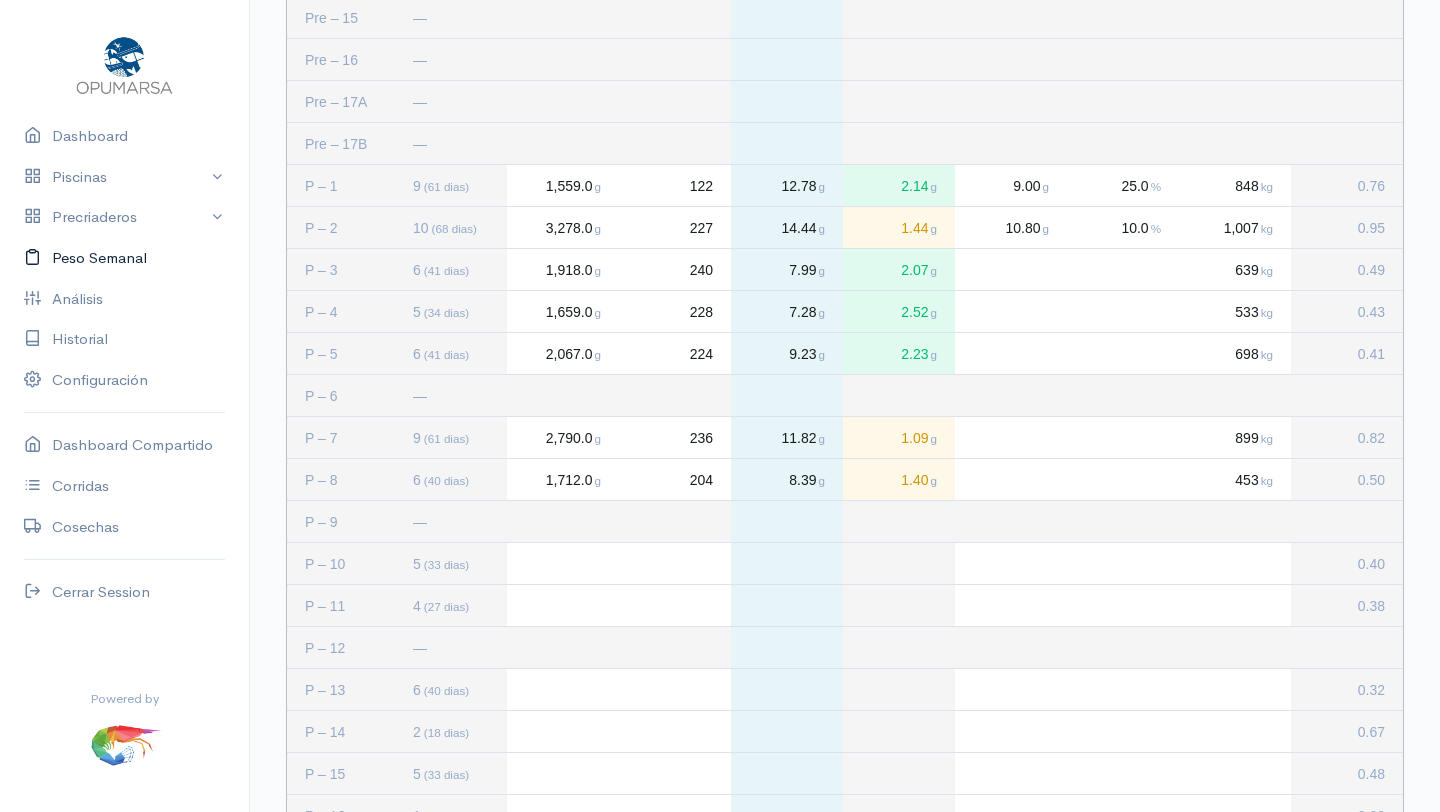 scroll, scrollTop: 274, scrollLeft: 0, axis: vertical 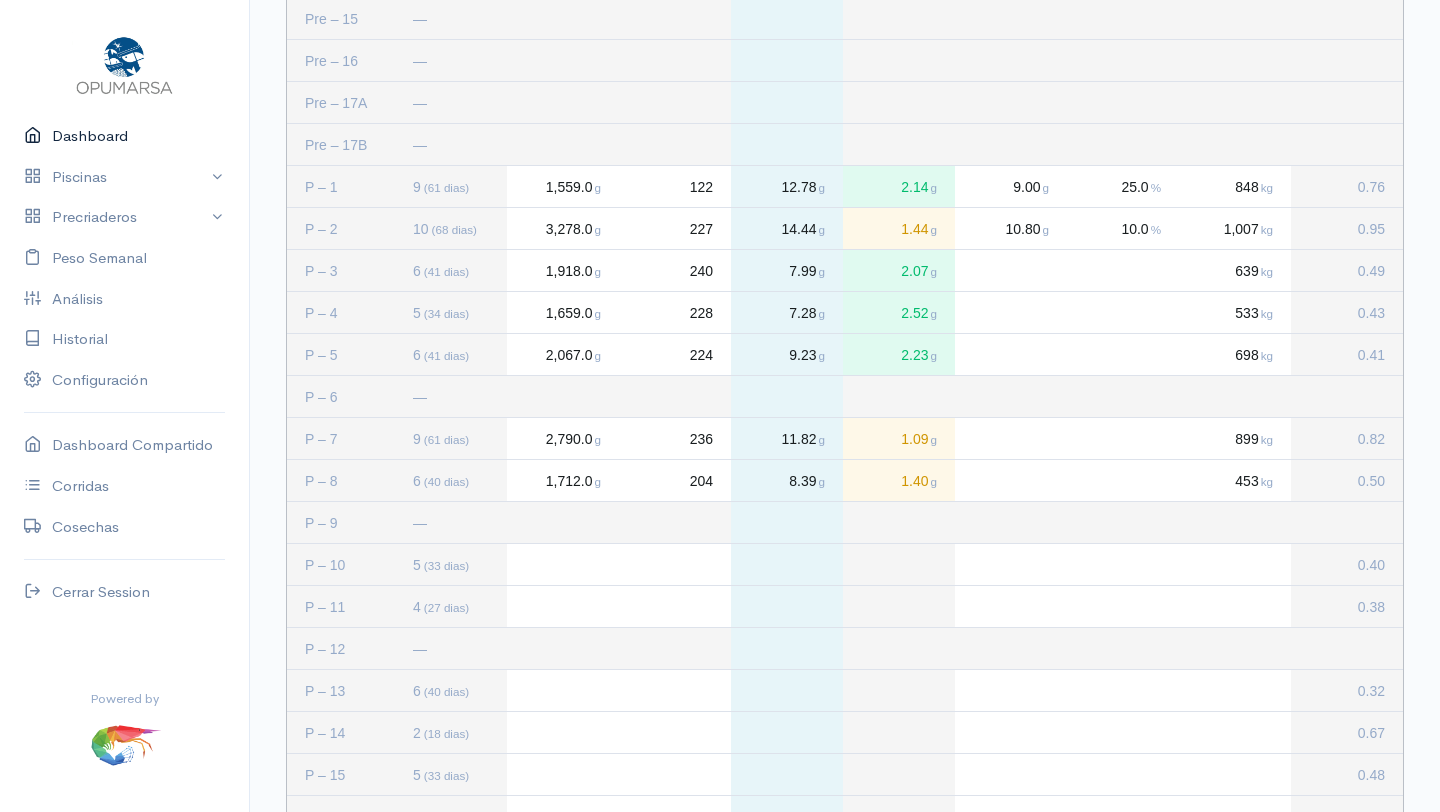 click on "Dashboard" at bounding box center [124, 136] 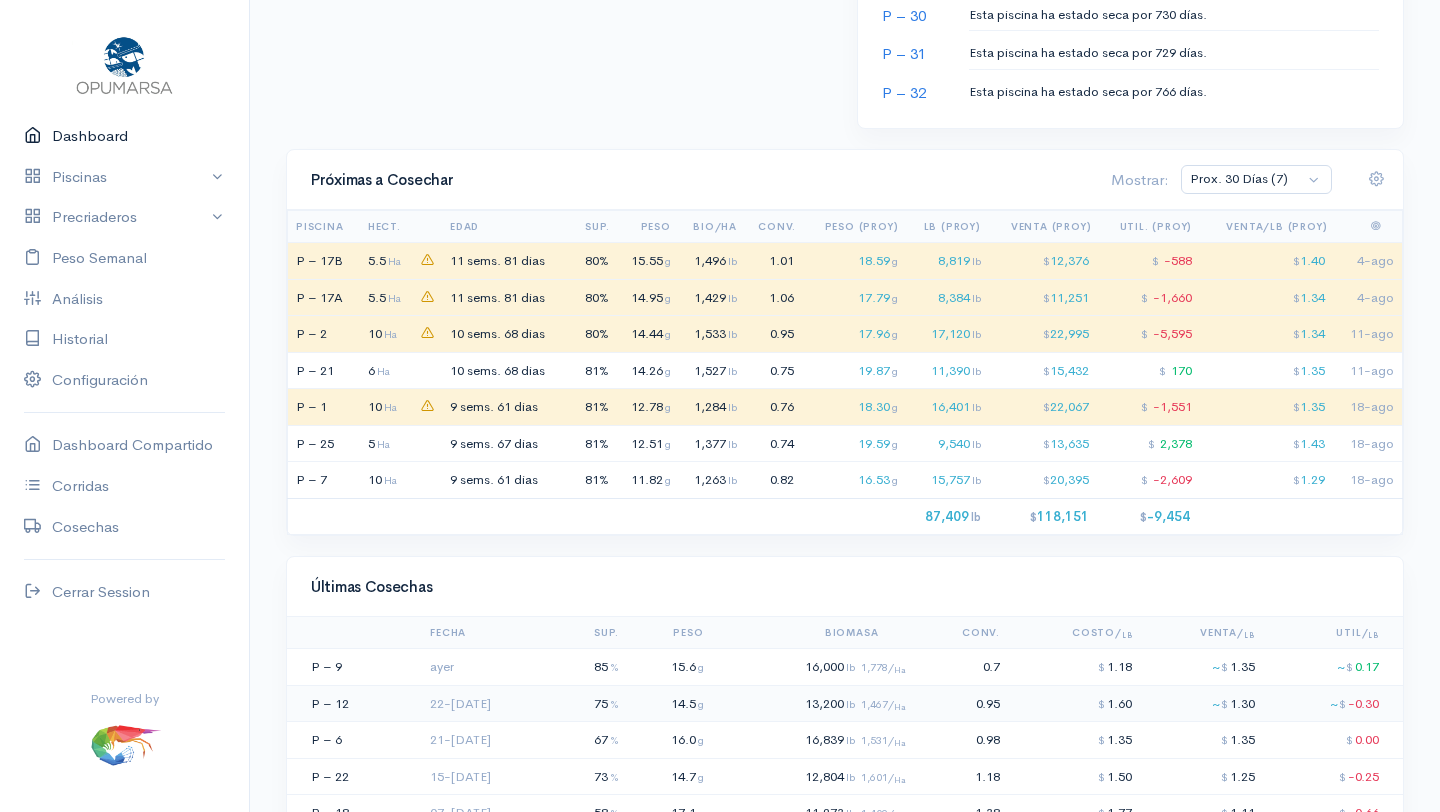 scroll, scrollTop: 1600, scrollLeft: 0, axis: vertical 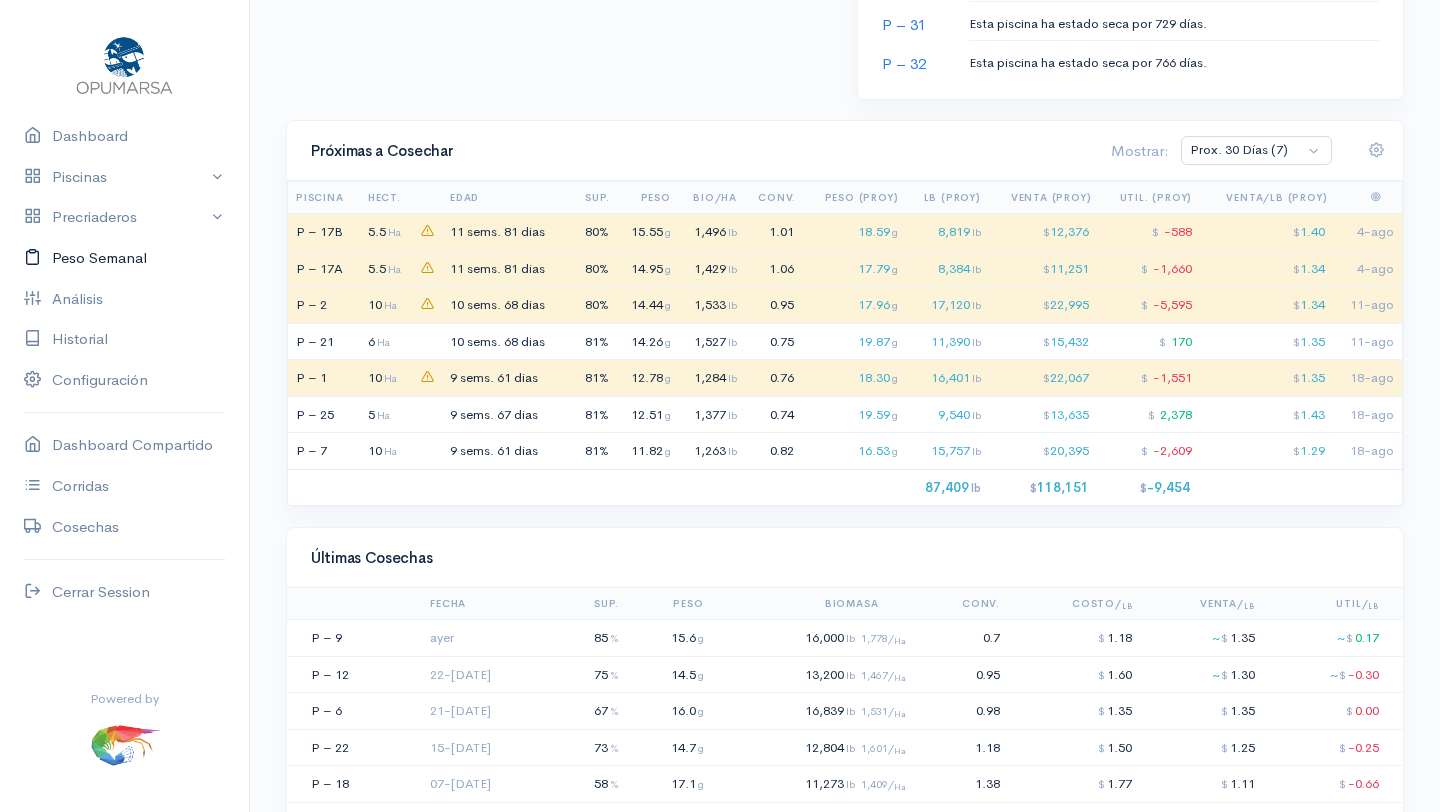 click on "Peso Semanal" at bounding box center [124, 258] 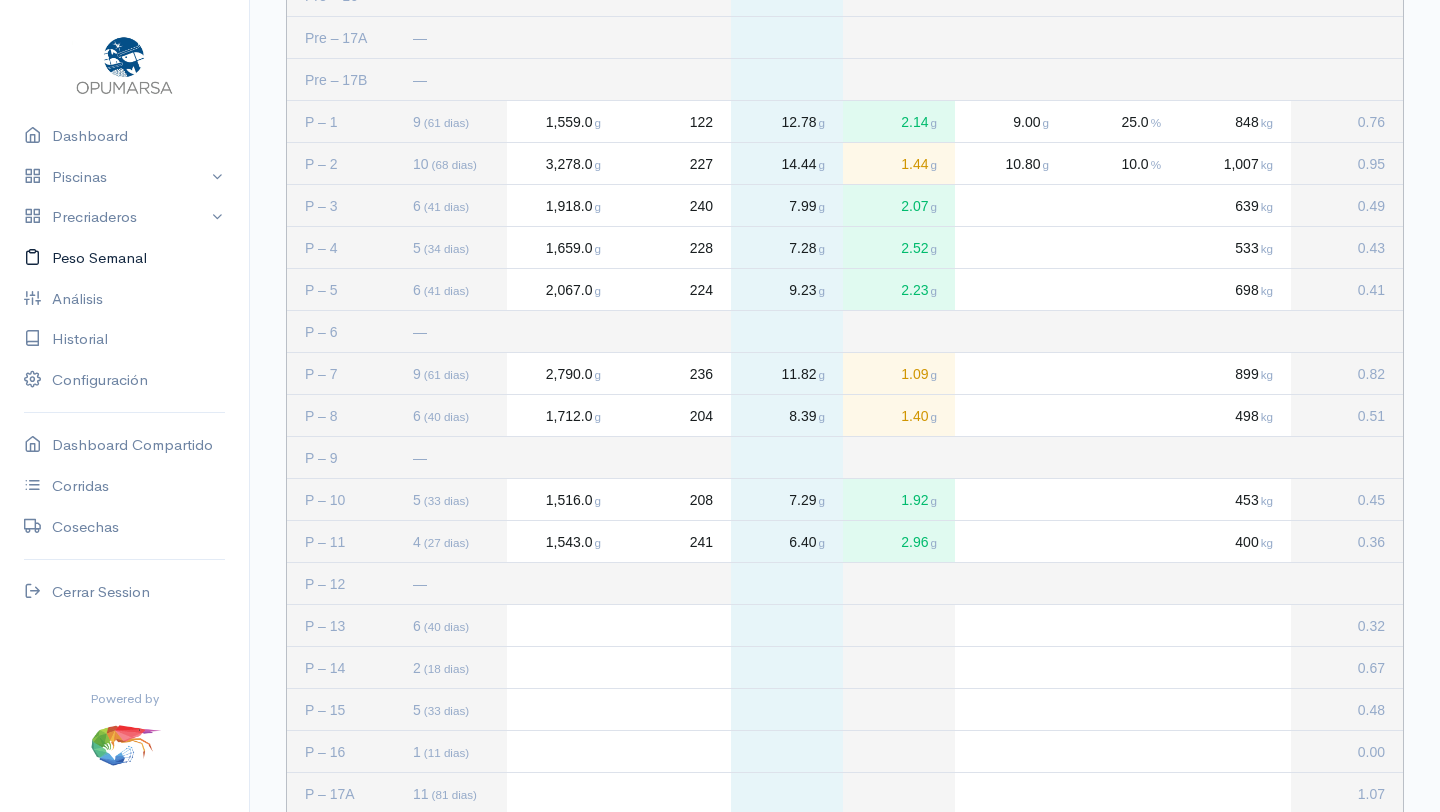 scroll, scrollTop: 0, scrollLeft: 0, axis: both 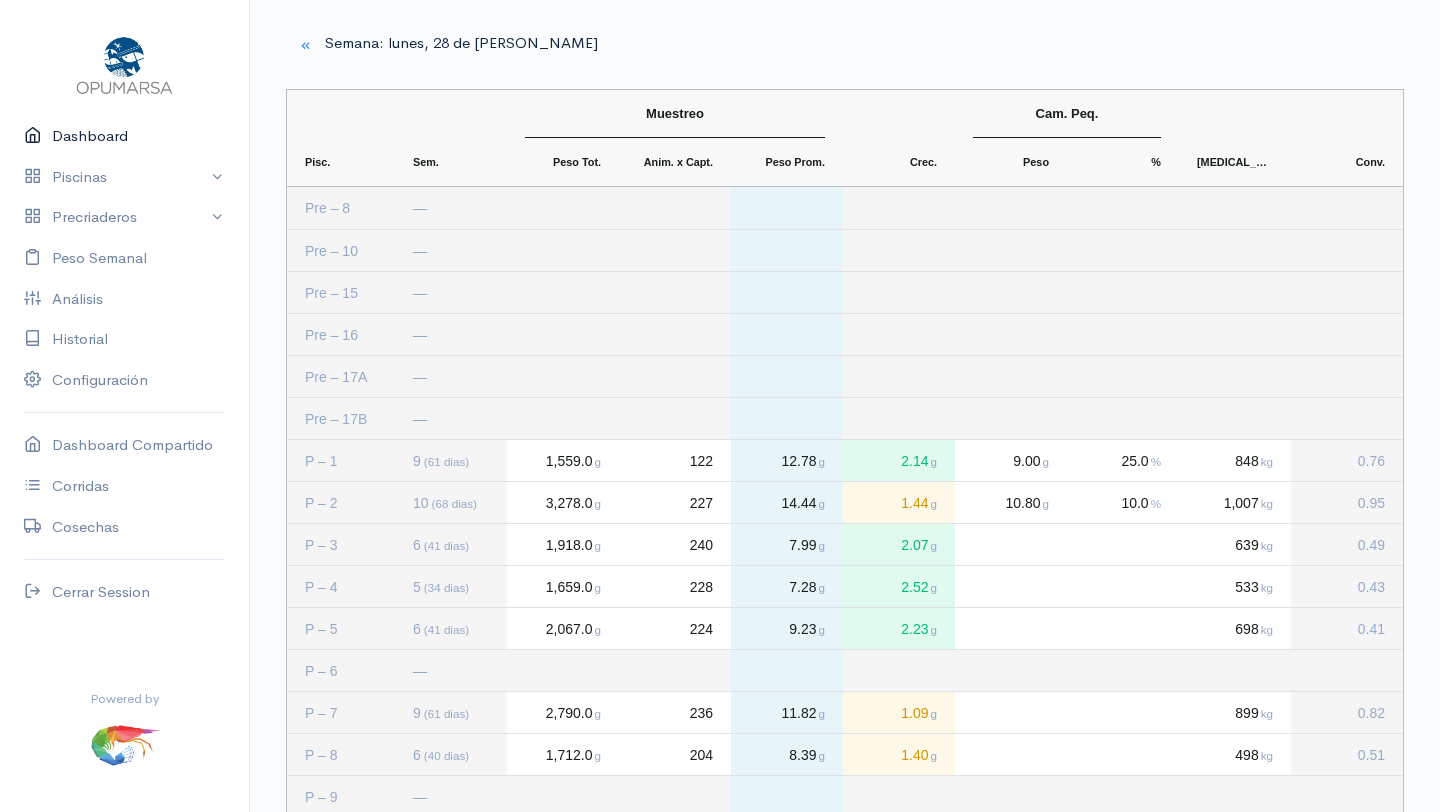 click on "Dashboard" at bounding box center [124, 136] 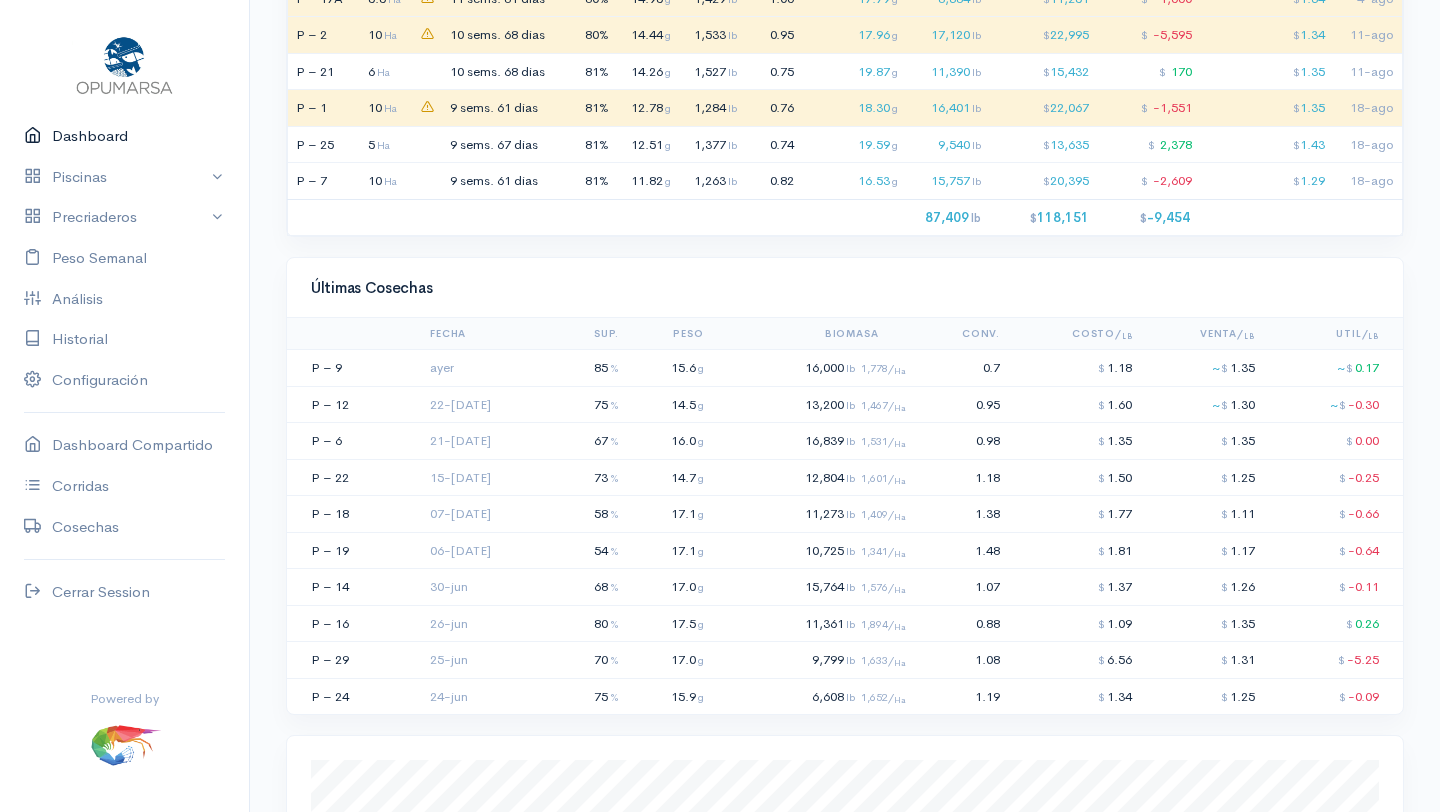 scroll, scrollTop: 1887, scrollLeft: 0, axis: vertical 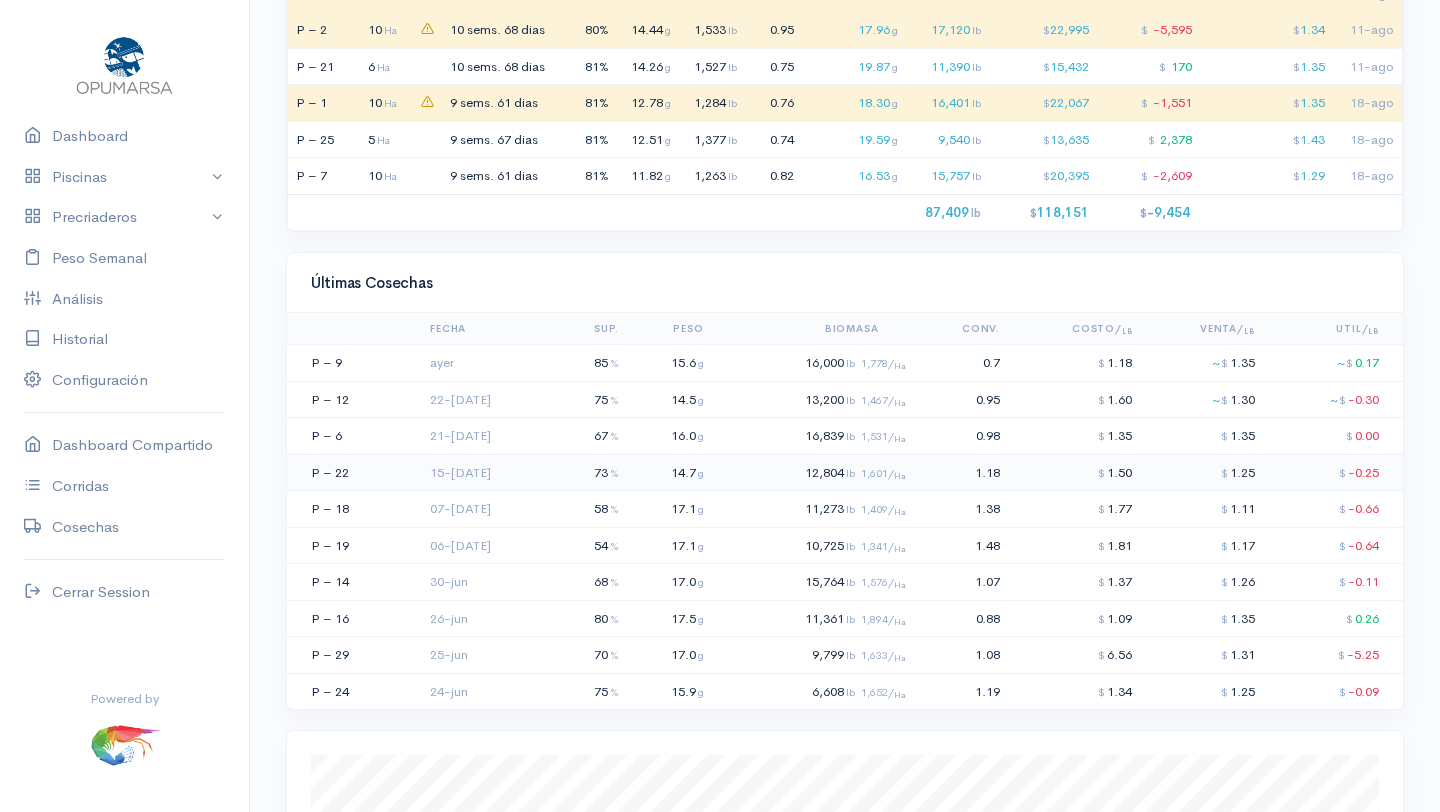 click on "P – 22" 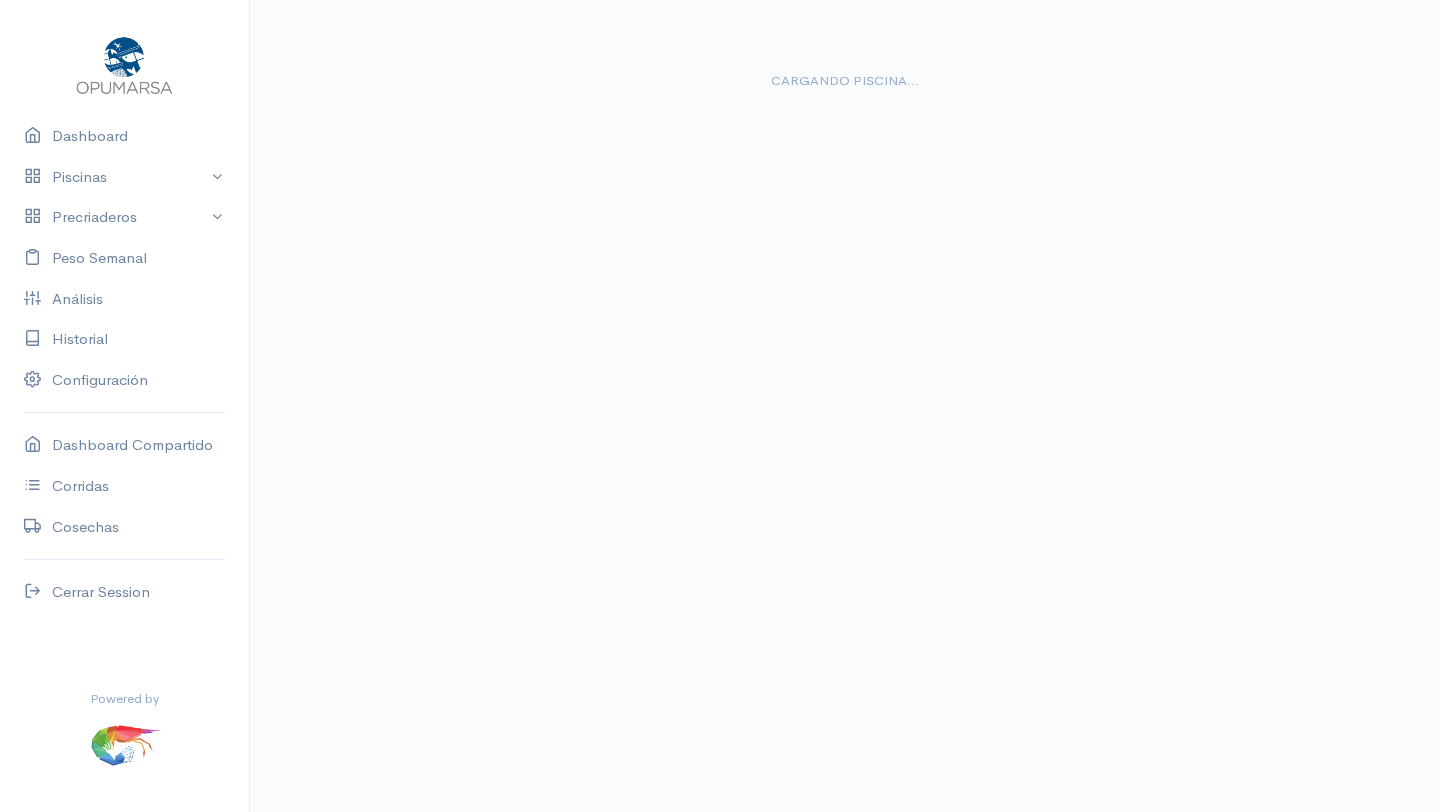 scroll, scrollTop: 0, scrollLeft: 0, axis: both 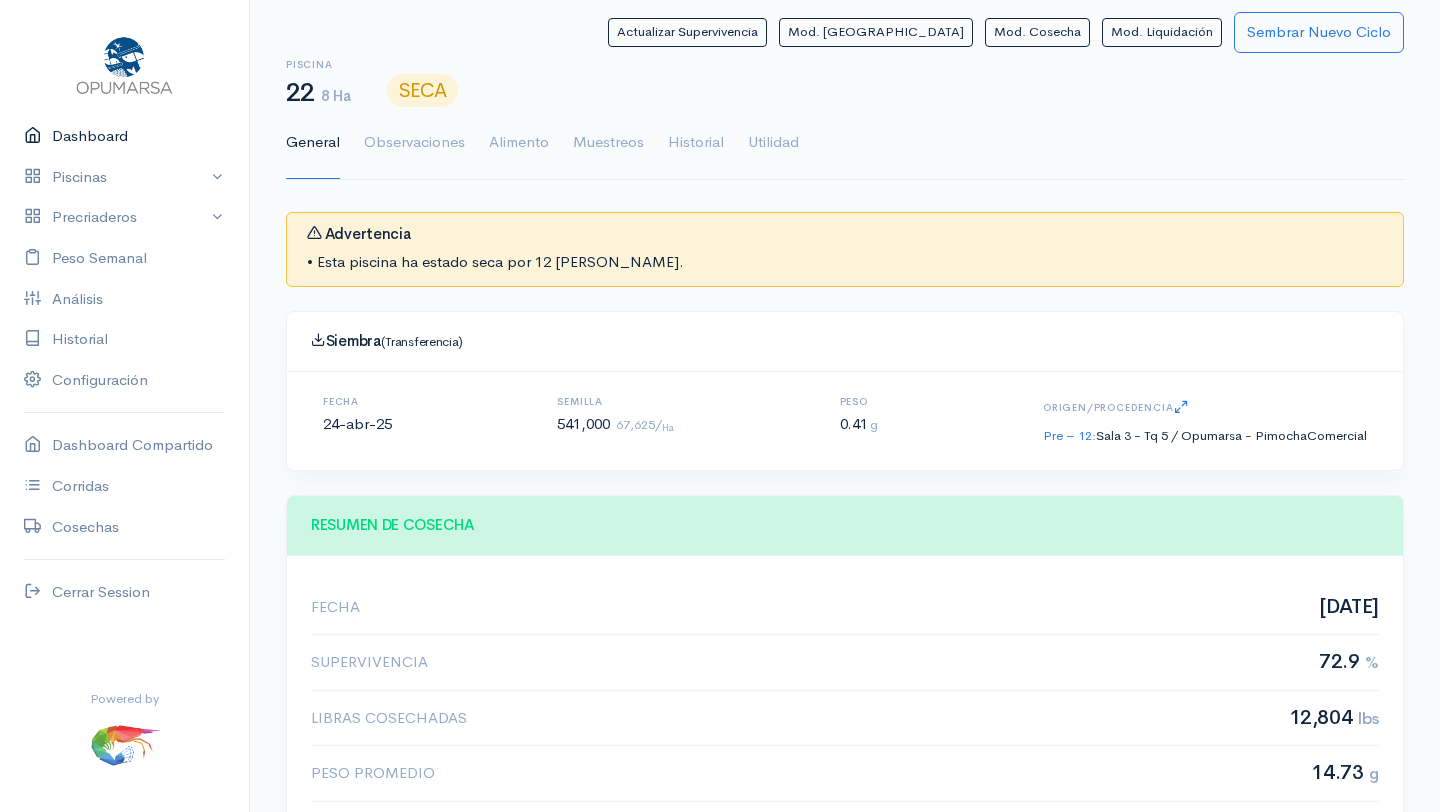 click on "Dashboard" at bounding box center [124, 136] 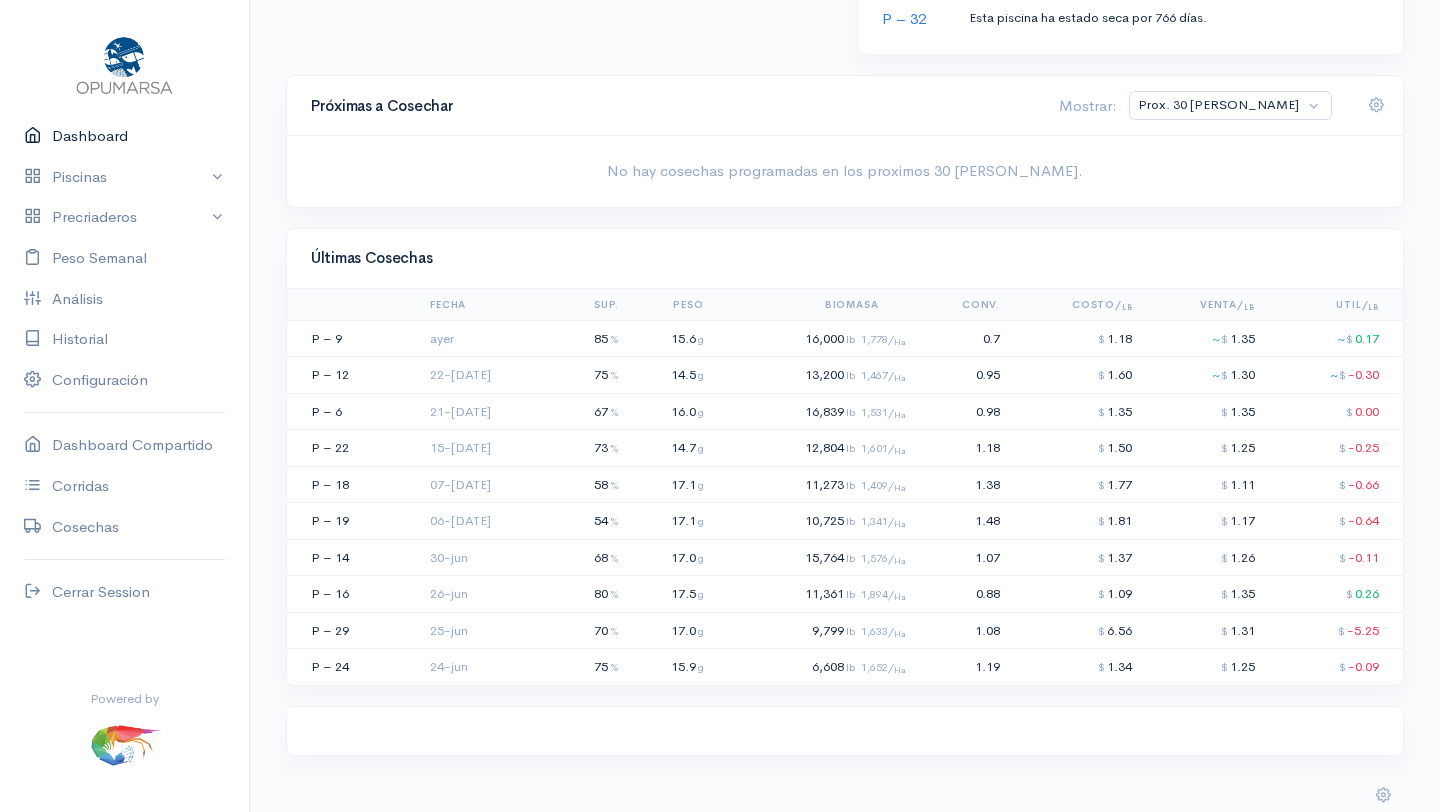 scroll, scrollTop: 1663, scrollLeft: 0, axis: vertical 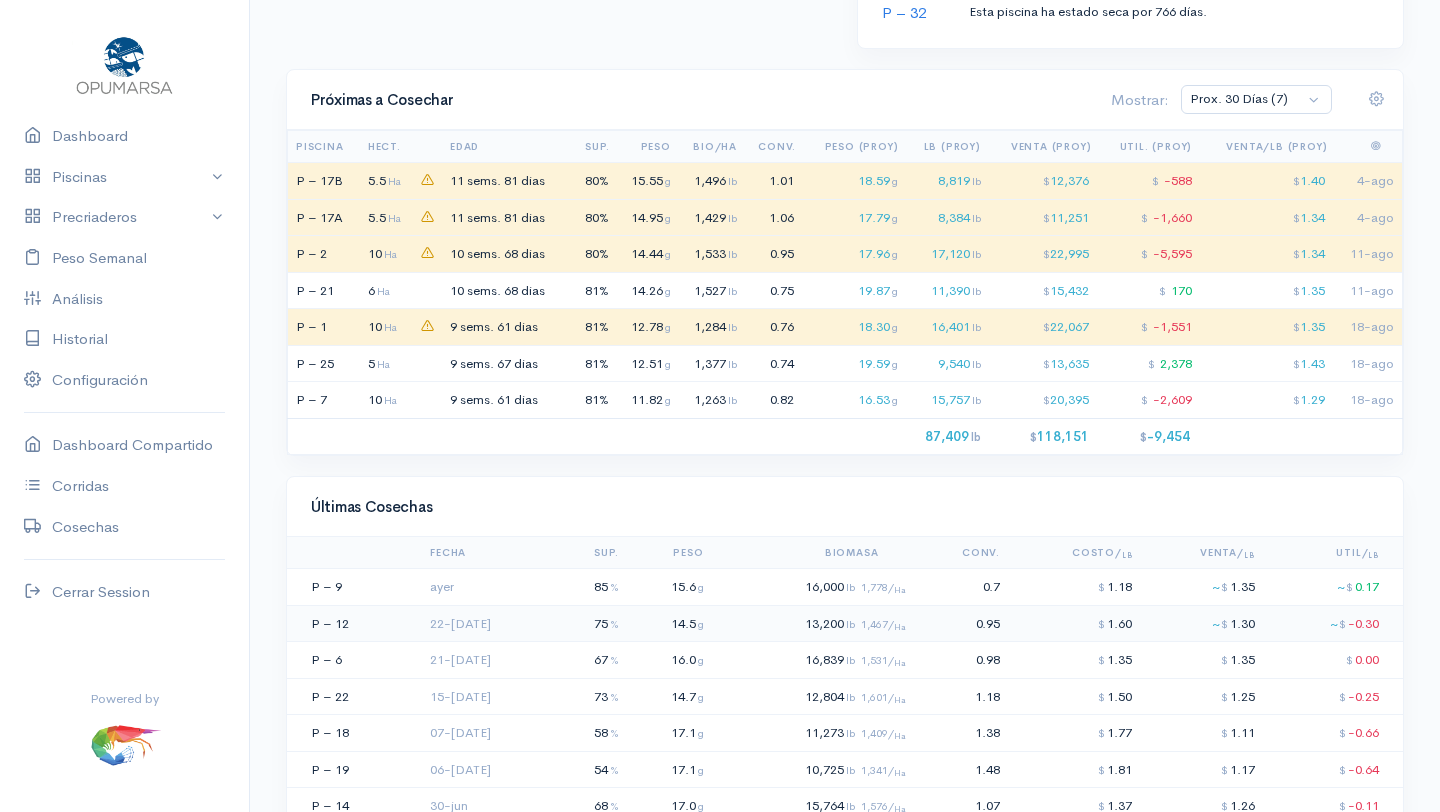 click 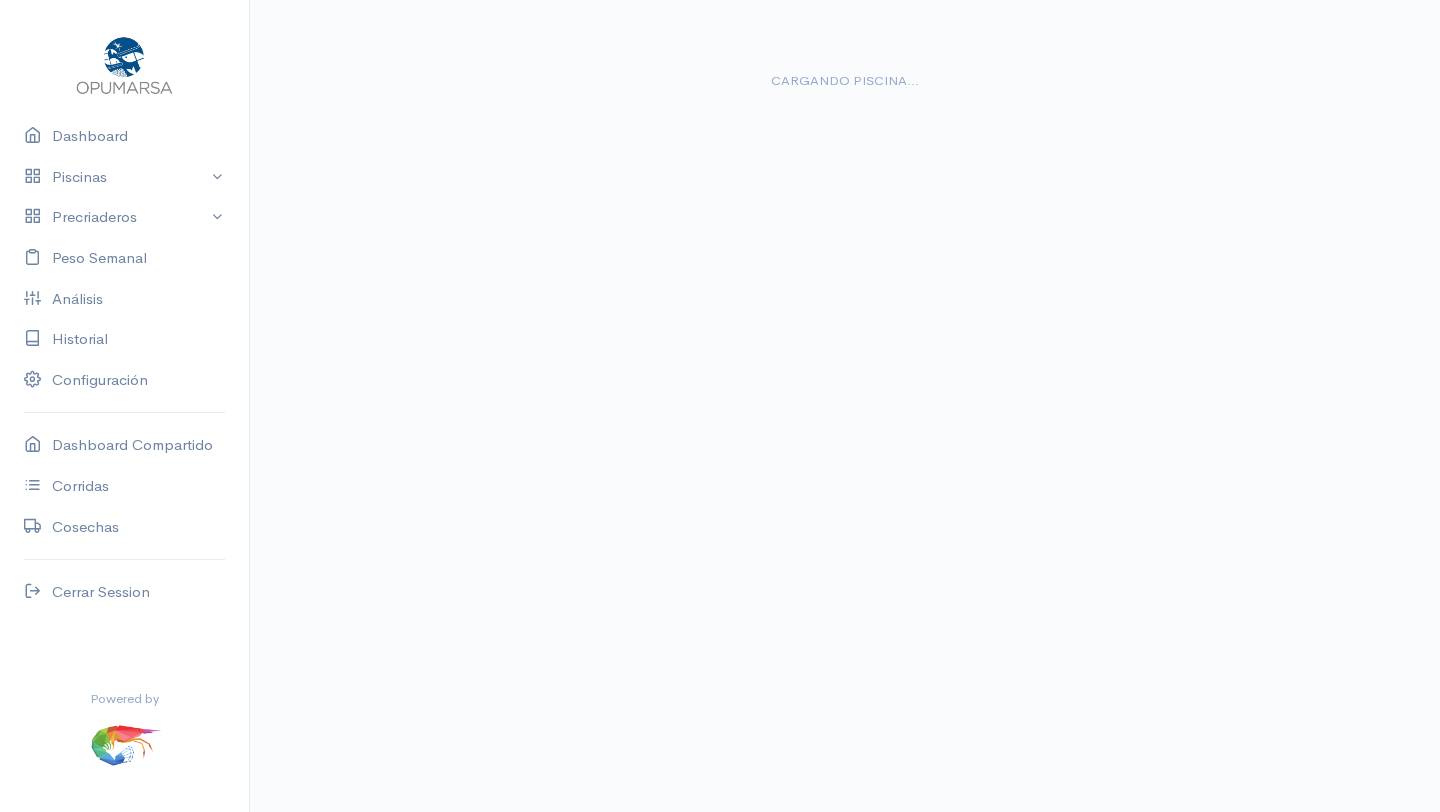 scroll, scrollTop: 0, scrollLeft: 0, axis: both 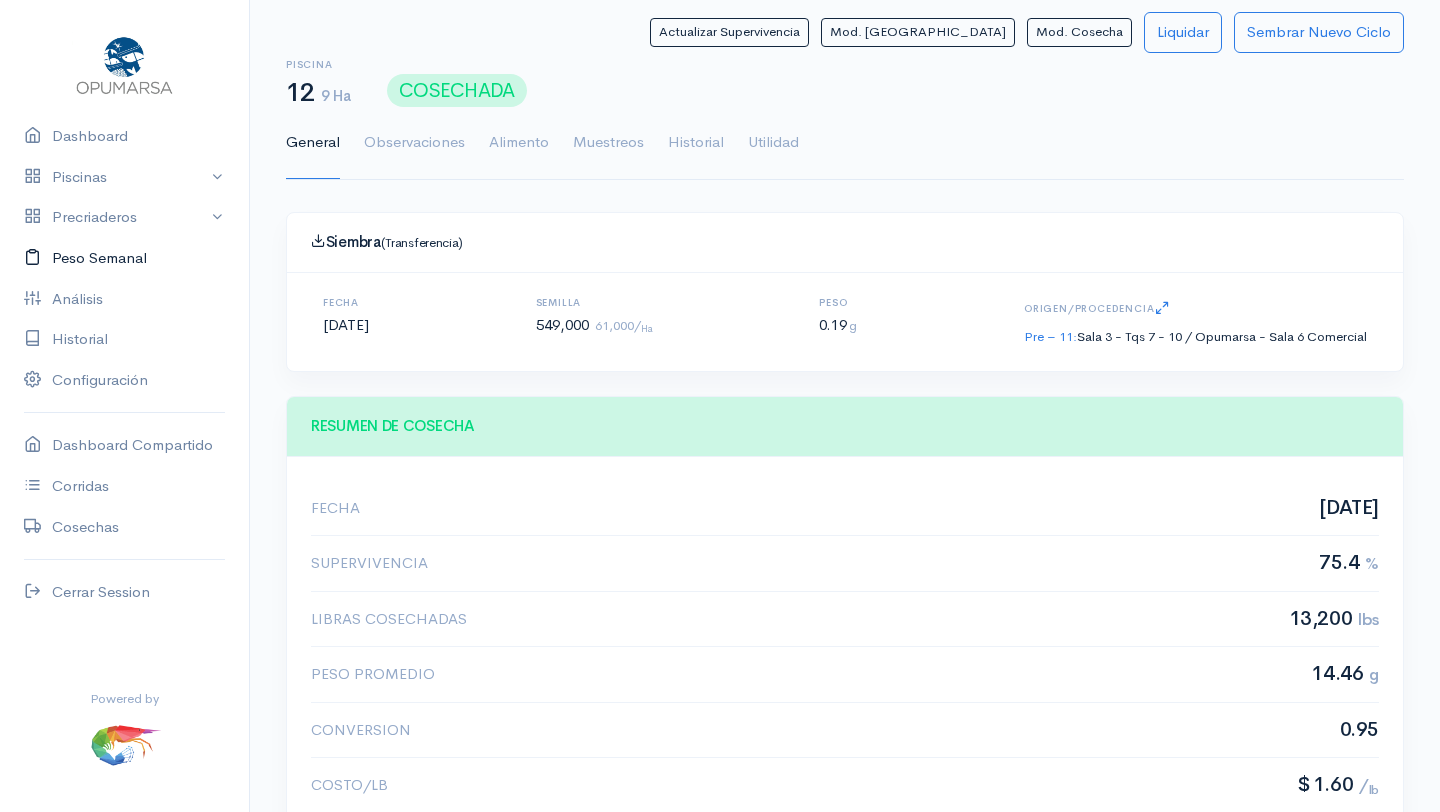 click on "Peso Semanal" at bounding box center [124, 258] 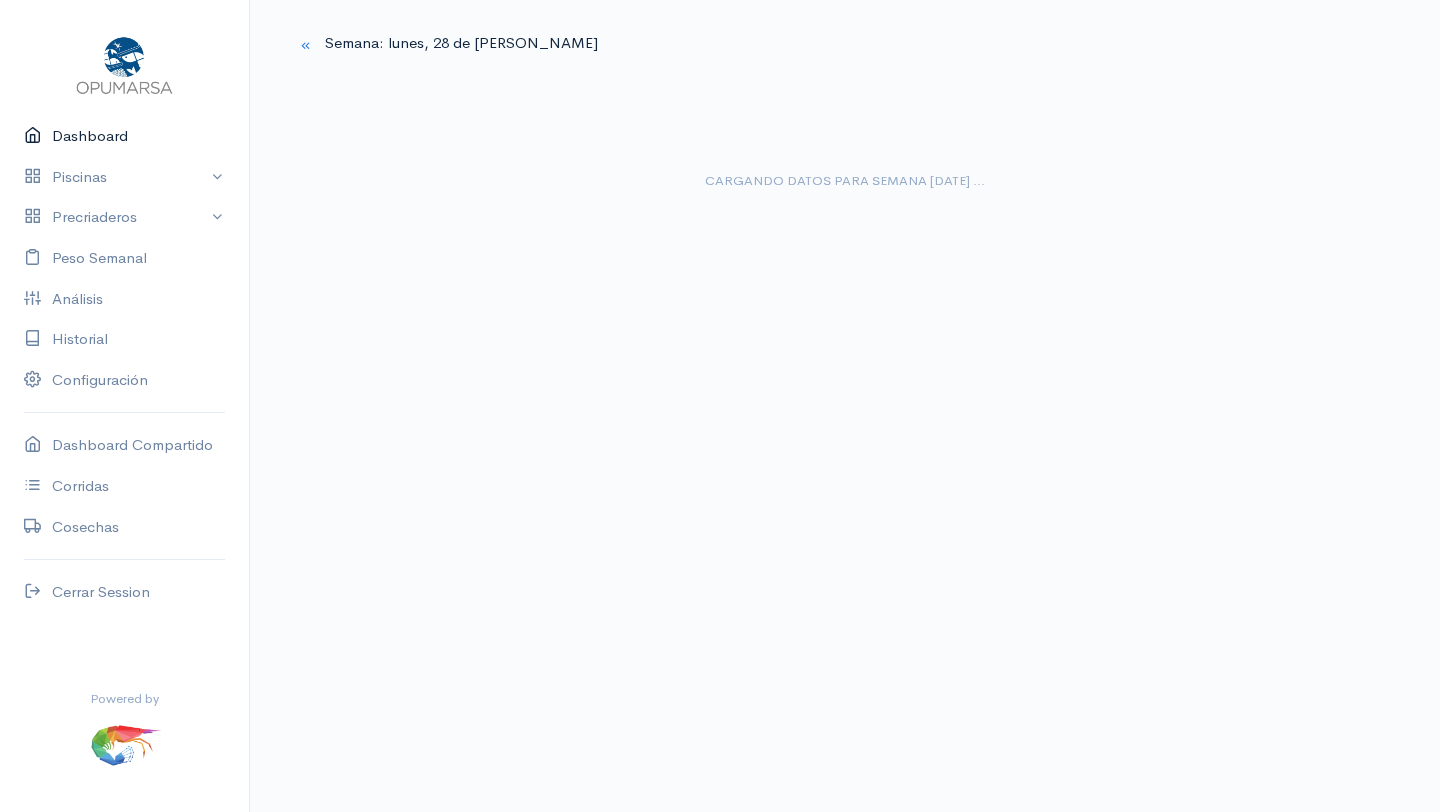 click on "Dashboard" at bounding box center (124, 136) 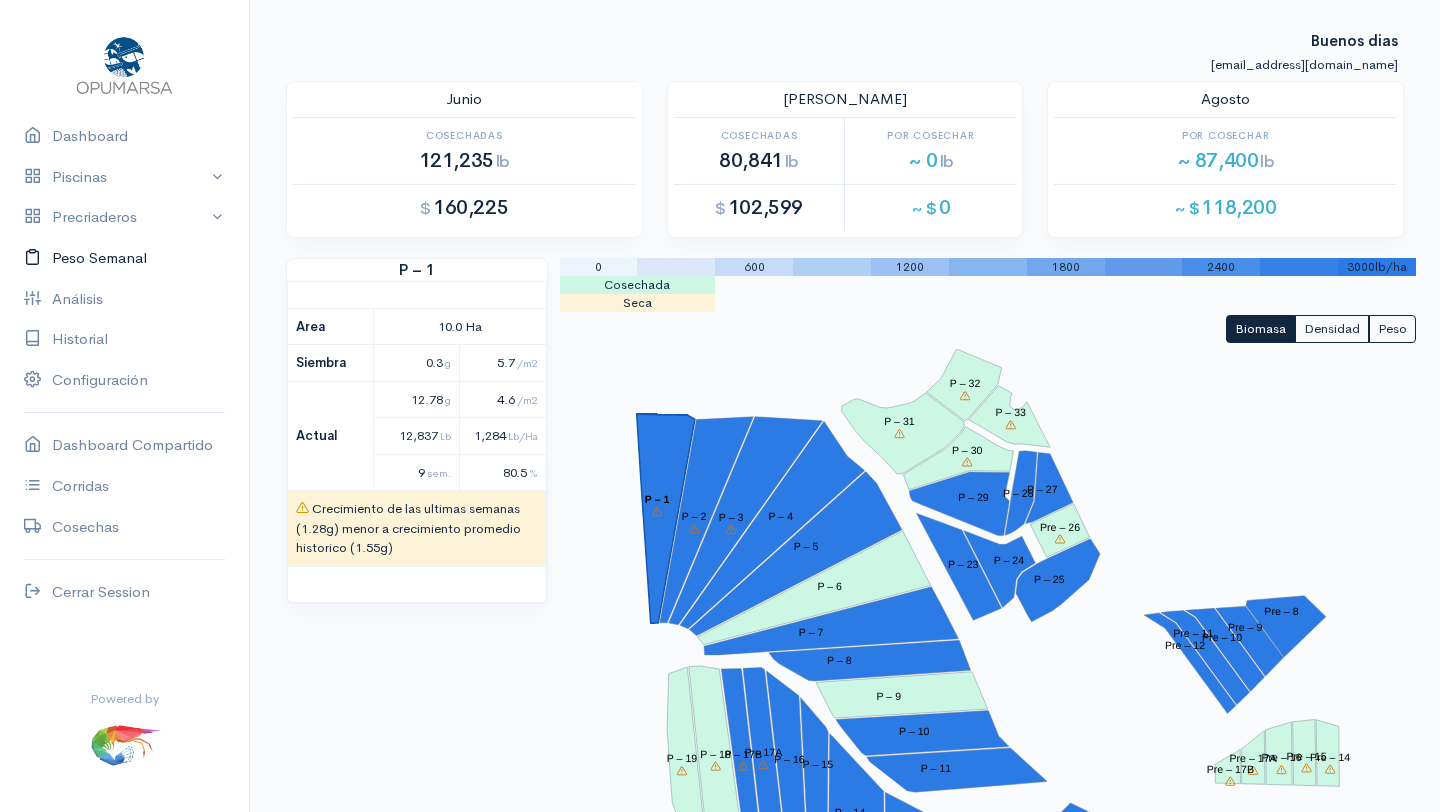 click on "Peso Semanal" at bounding box center [124, 258] 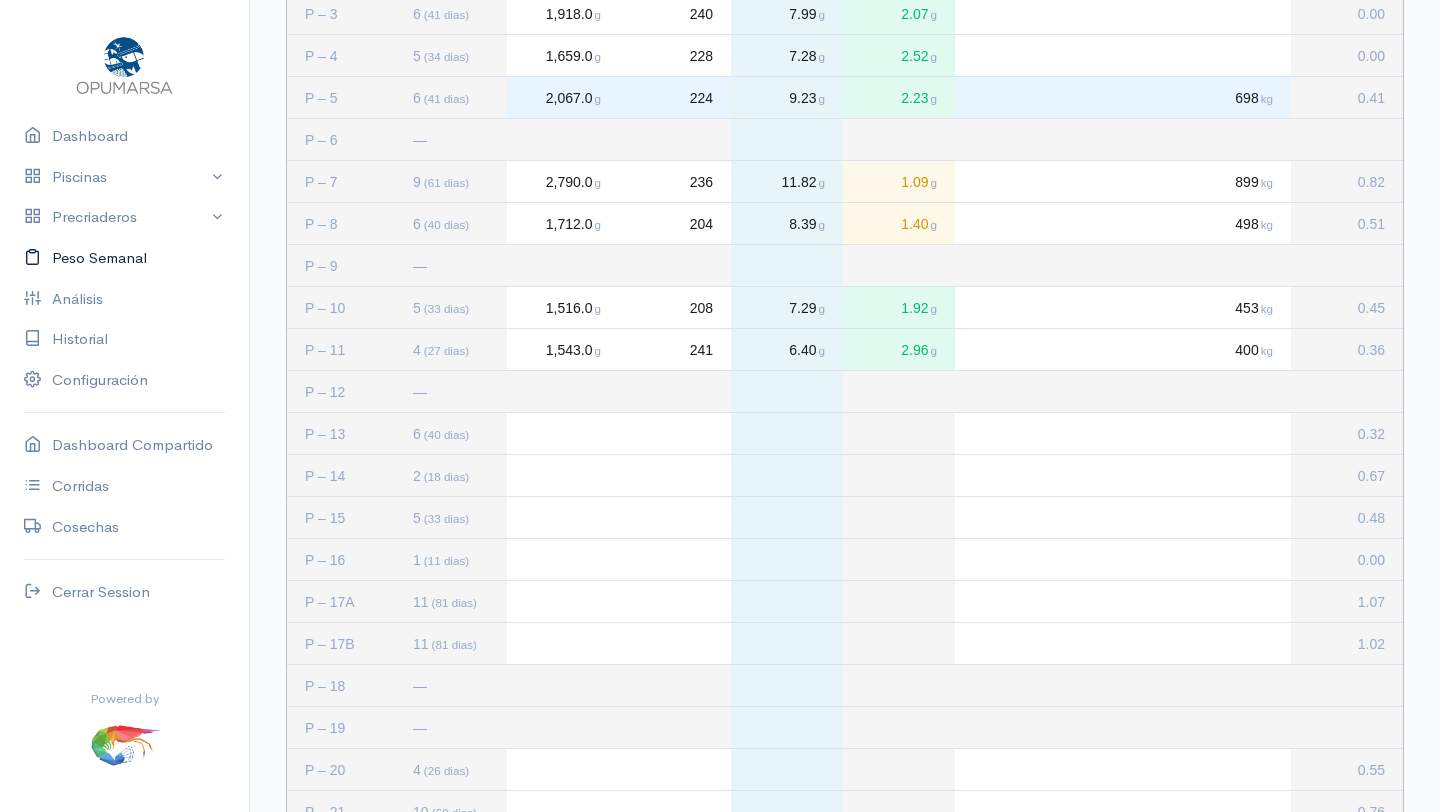 scroll, scrollTop: 532, scrollLeft: 0, axis: vertical 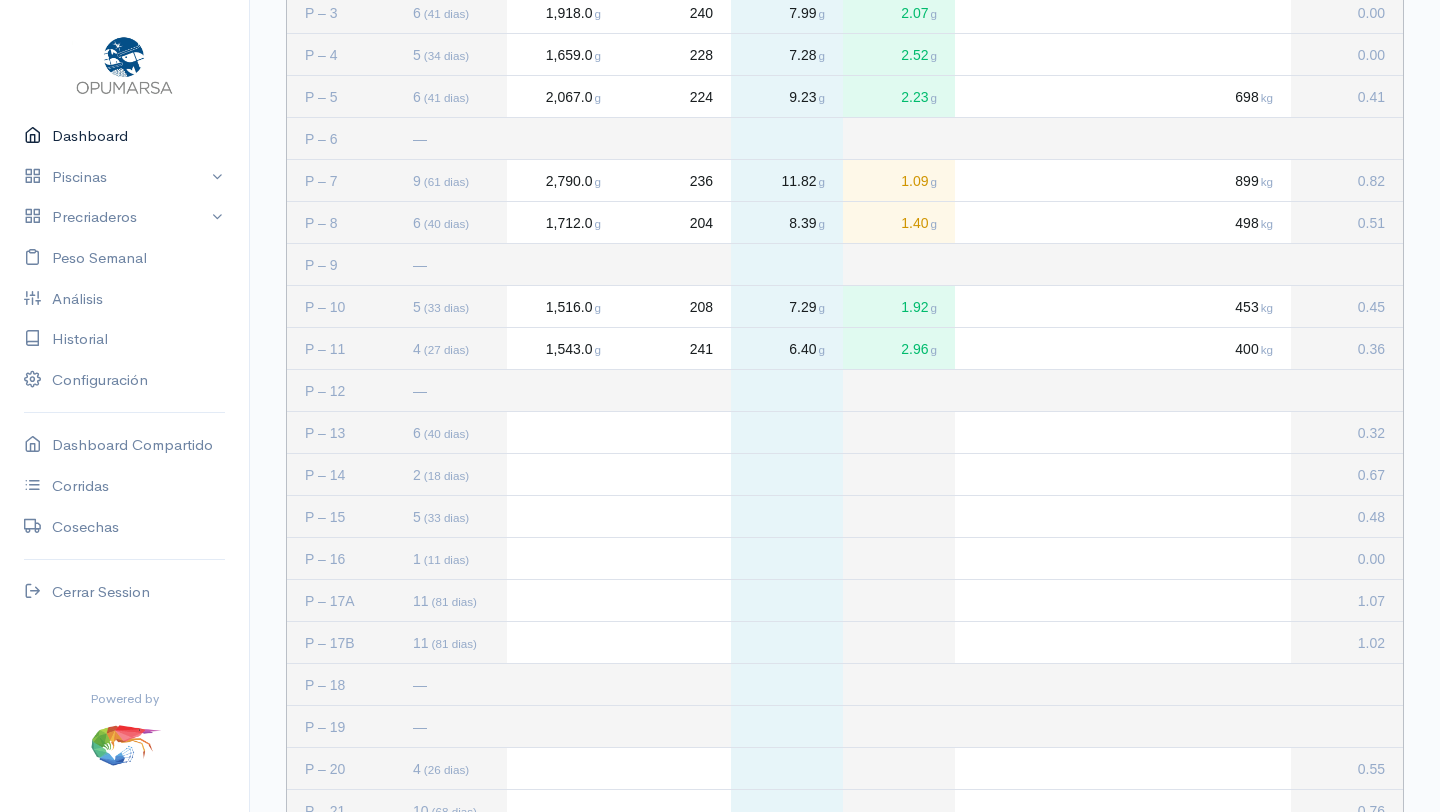 click on "Dashboard" at bounding box center [124, 136] 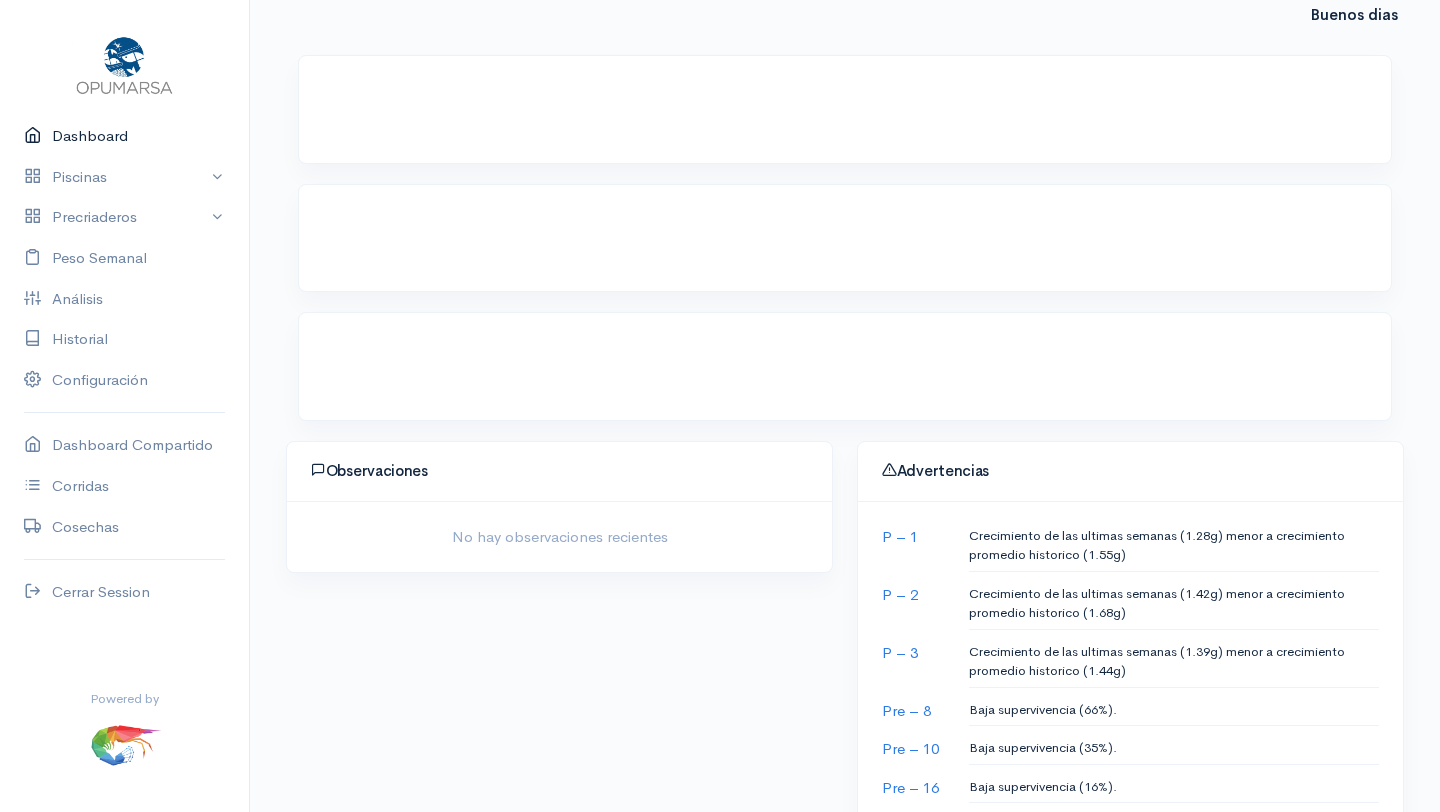 scroll, scrollTop: 0, scrollLeft: 0, axis: both 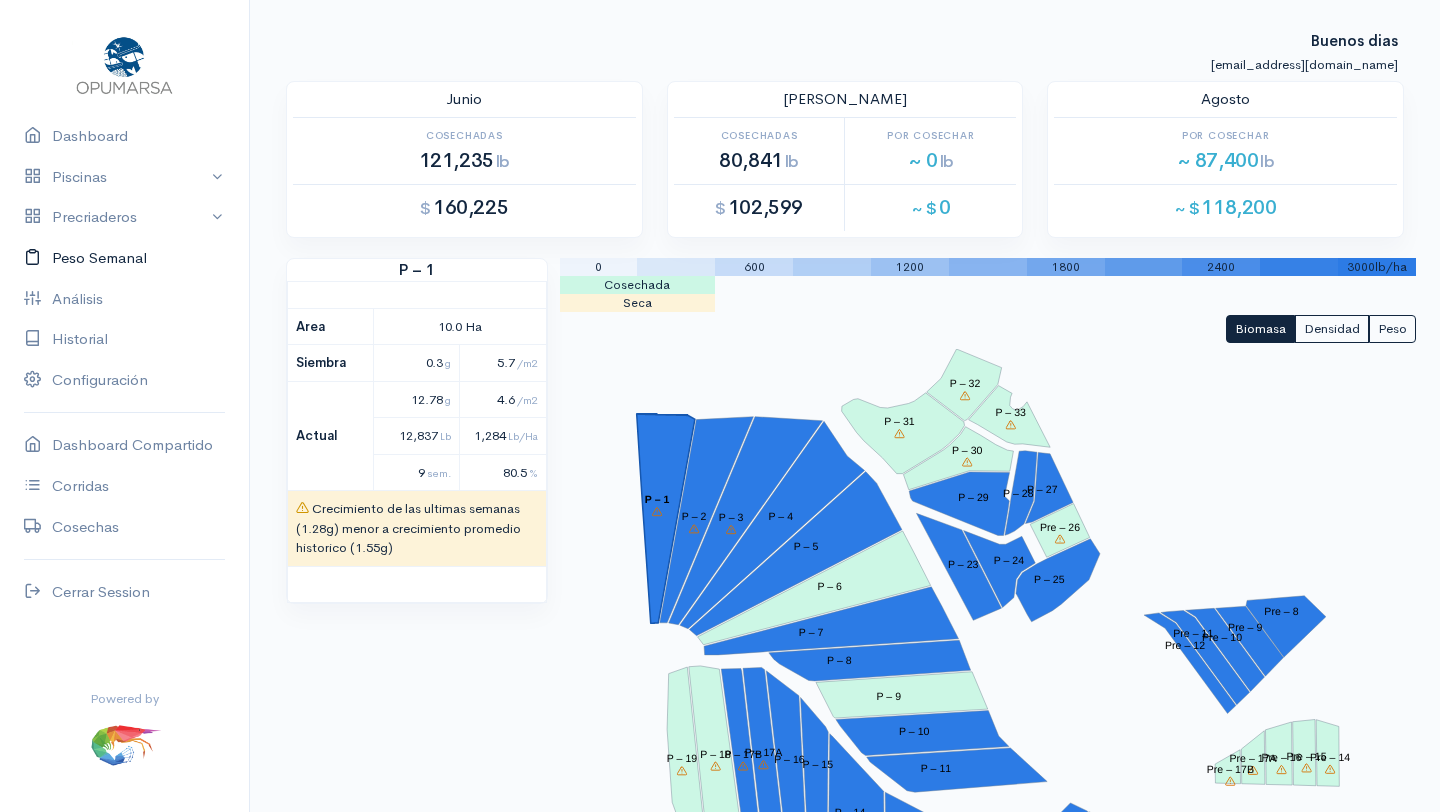 click on "Peso Semanal" at bounding box center (124, 258) 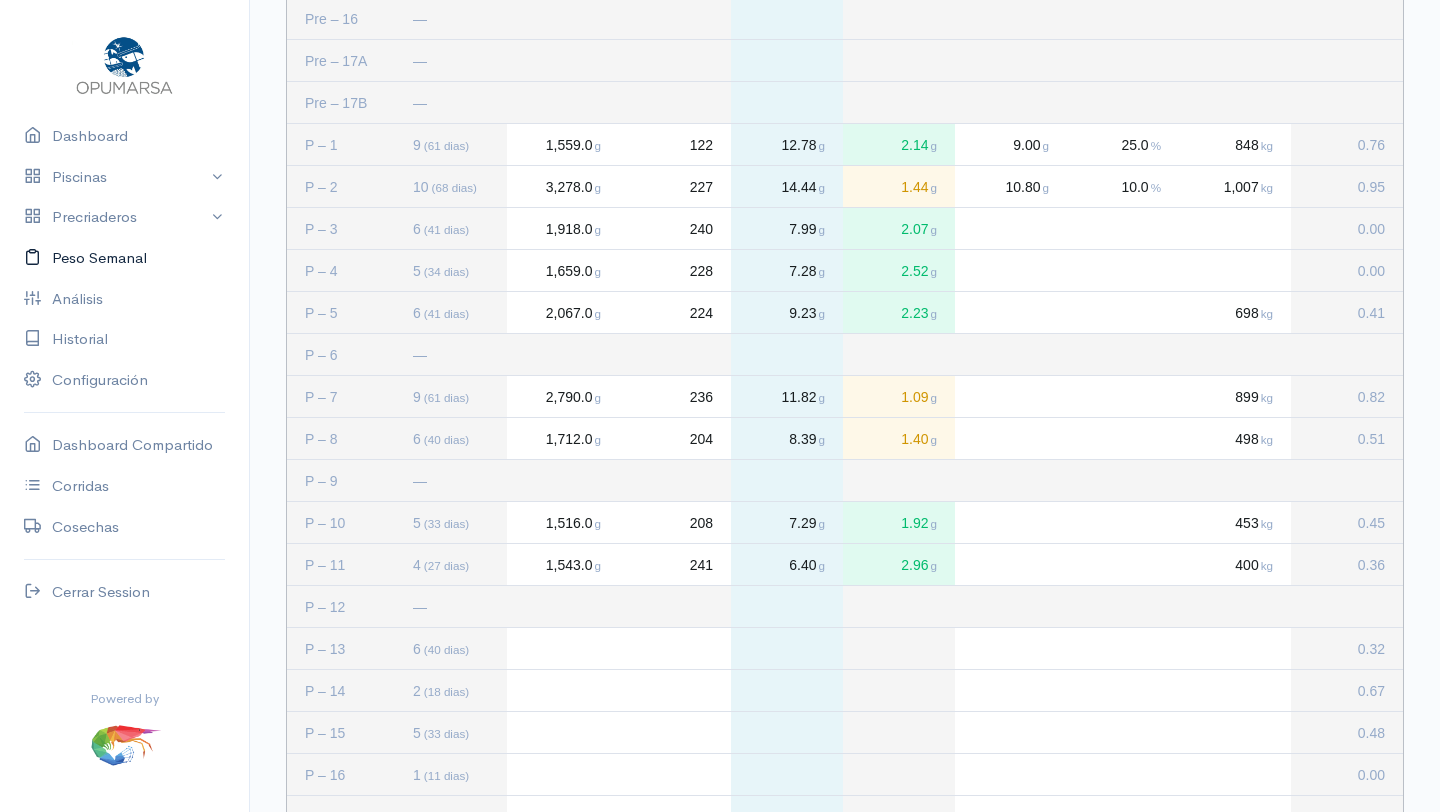 scroll, scrollTop: 314, scrollLeft: 0, axis: vertical 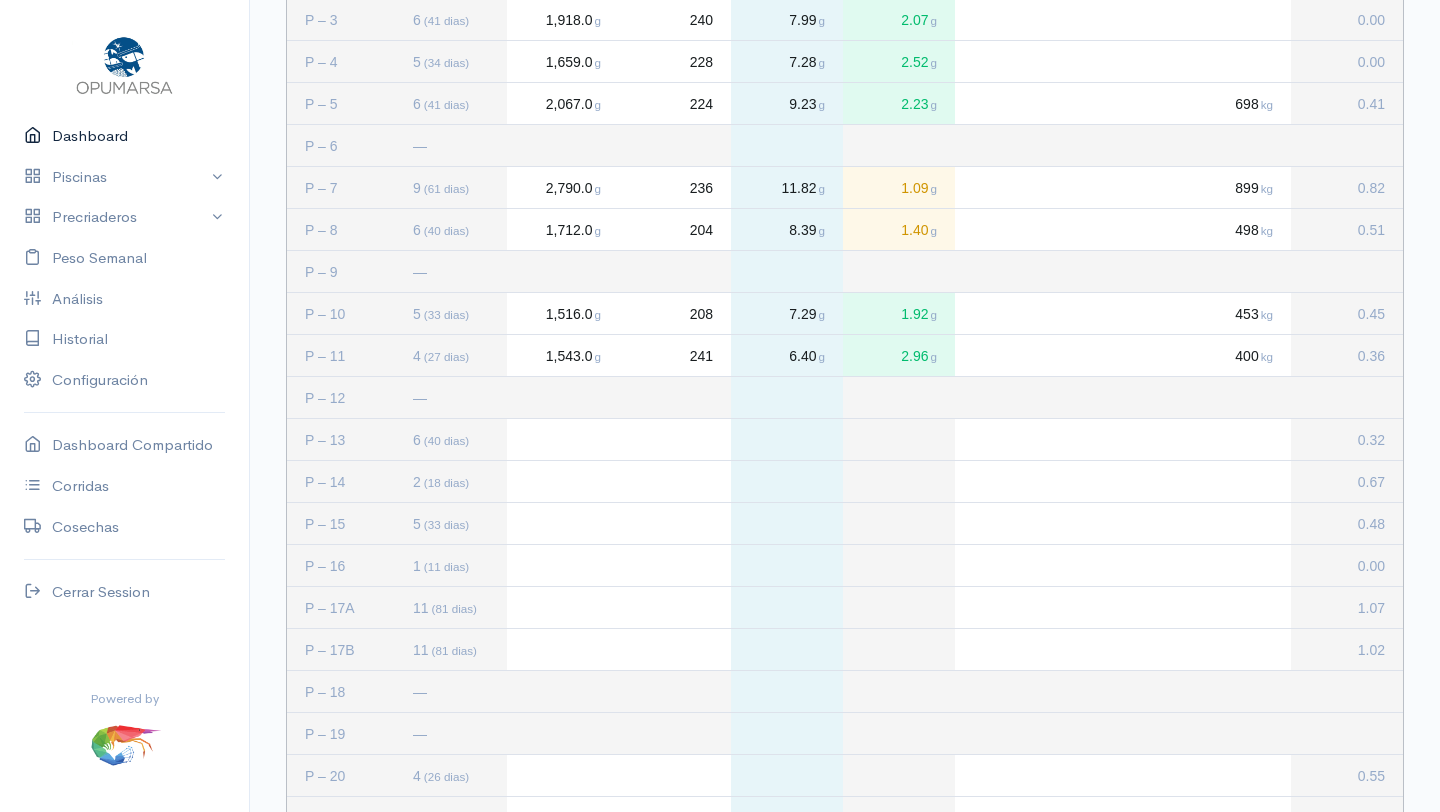 click on "Dashboard" at bounding box center [124, 136] 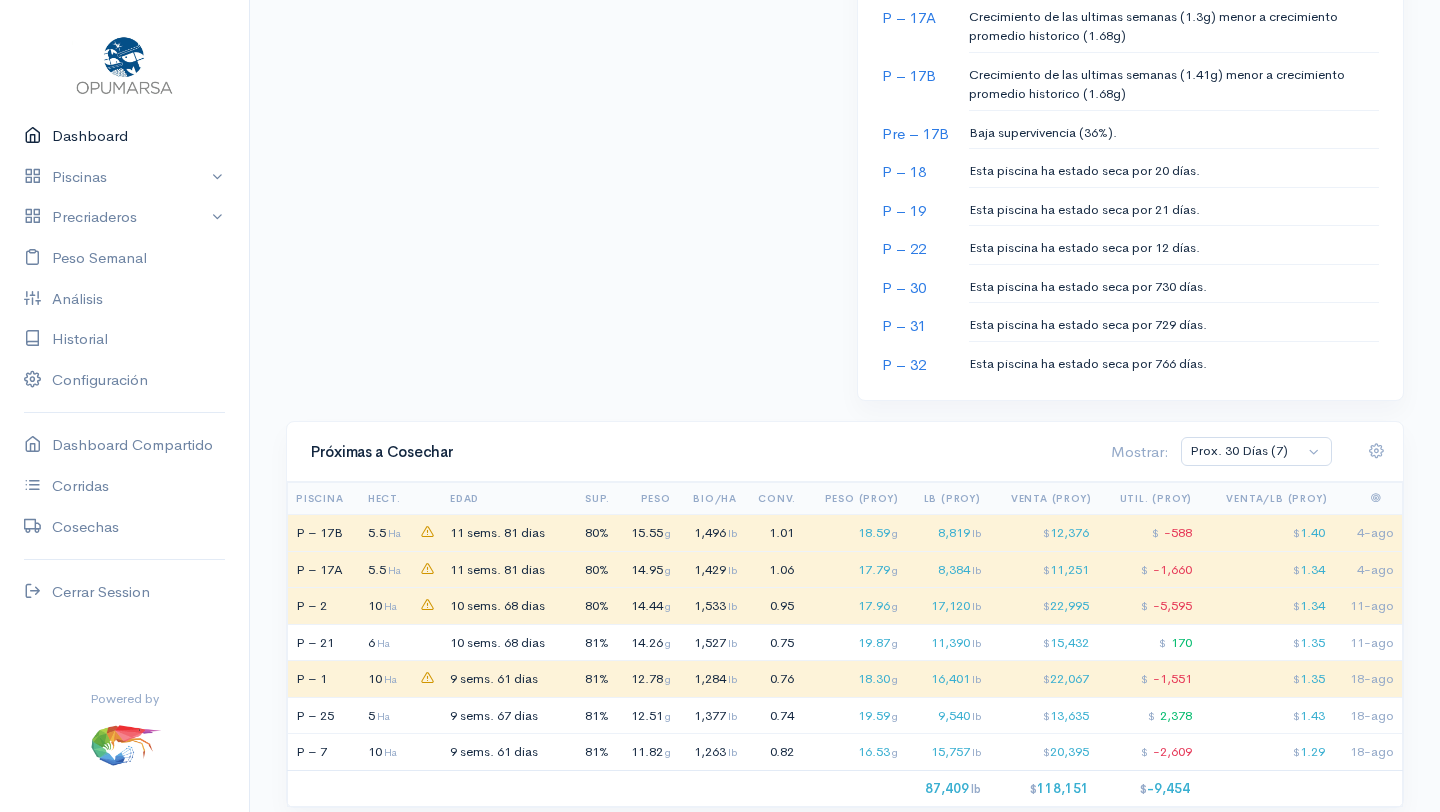 scroll, scrollTop: 1313, scrollLeft: 0, axis: vertical 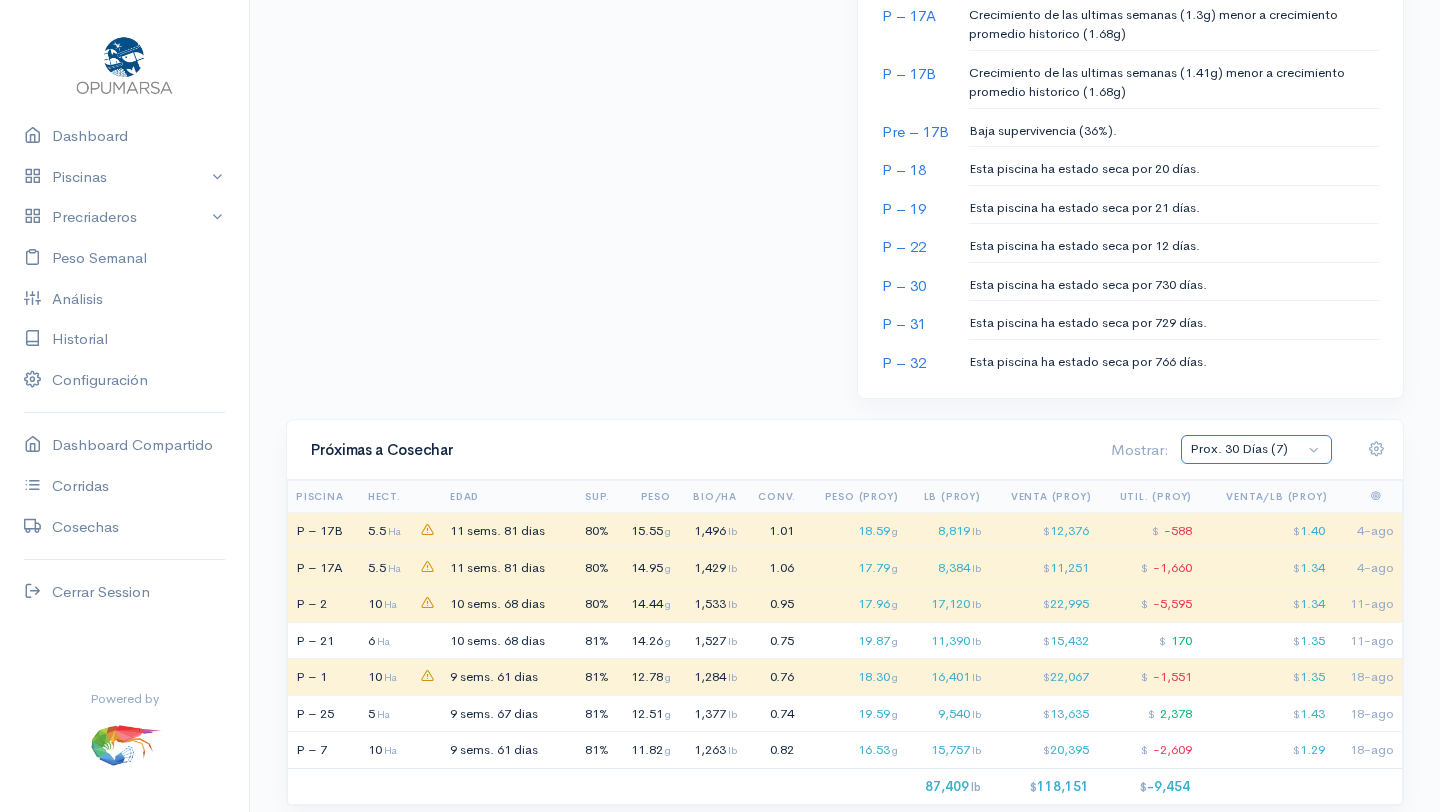 click on "Prox. 30 Días (7) Prox. 60 Días (19) [PERSON_NAME] (7) Septiembre (12) Todas (23)" 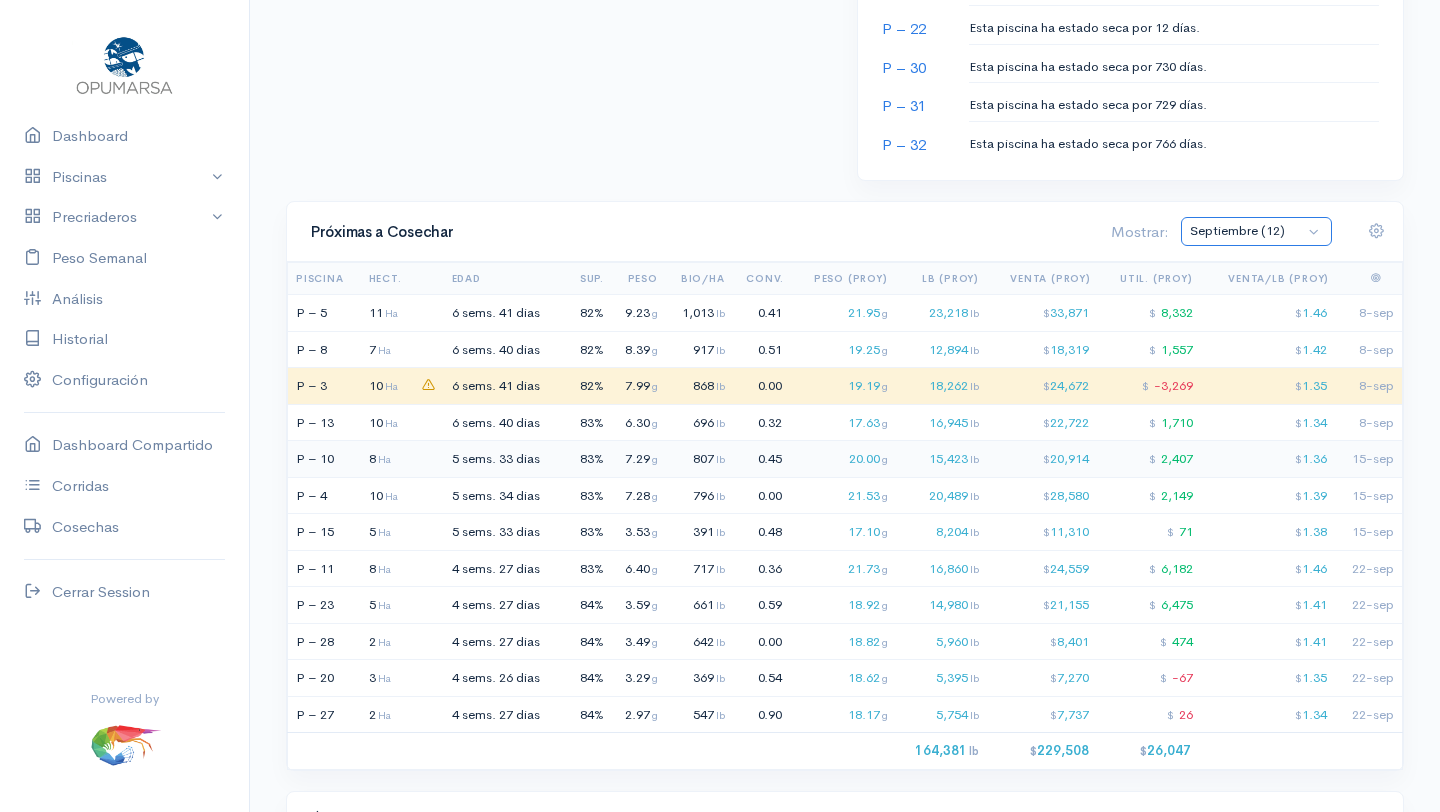 scroll, scrollTop: 1530, scrollLeft: 0, axis: vertical 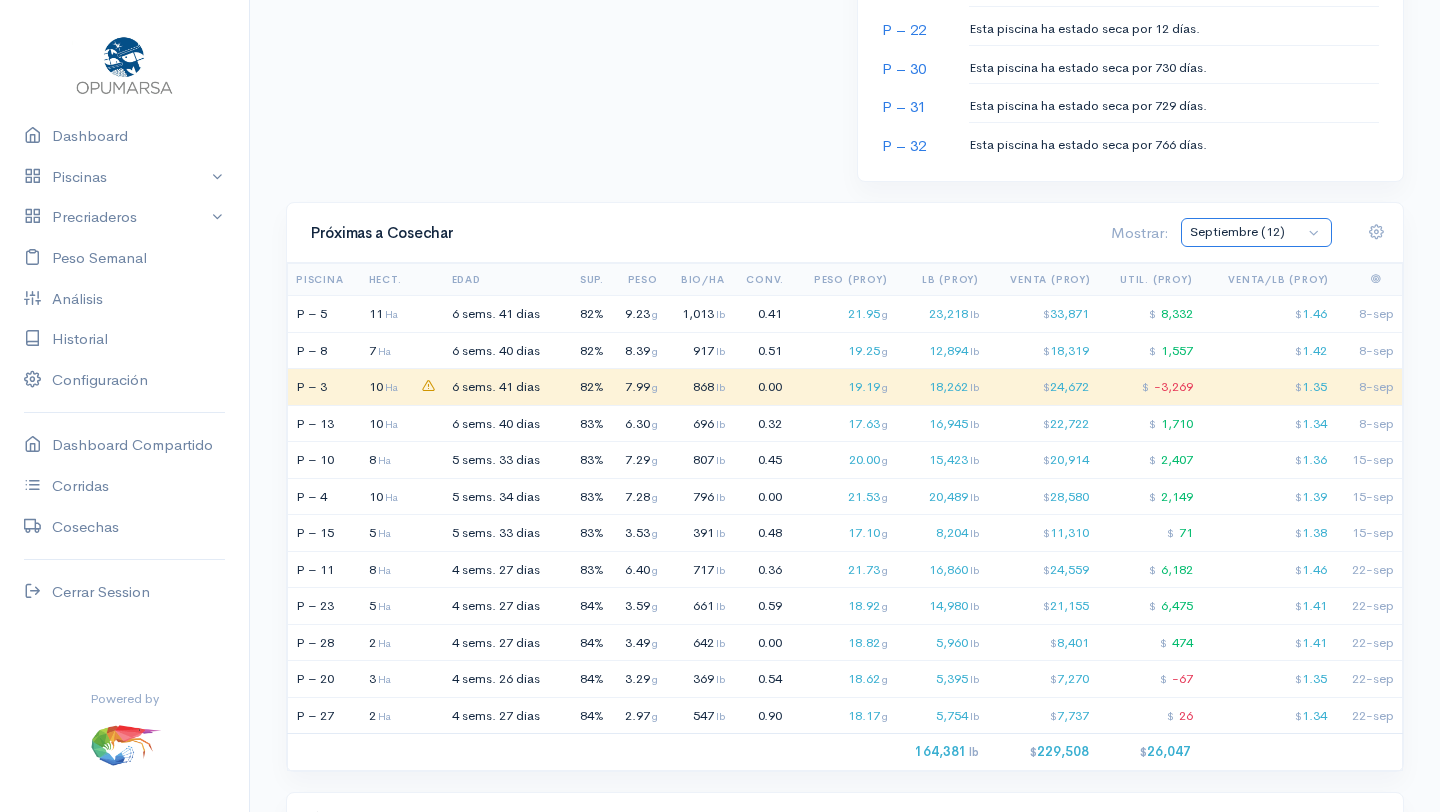 click on "Prox. 30 Días (7) Prox. 60 Días (19) [PERSON_NAME] (7) Septiembre (12) Todas (23)" 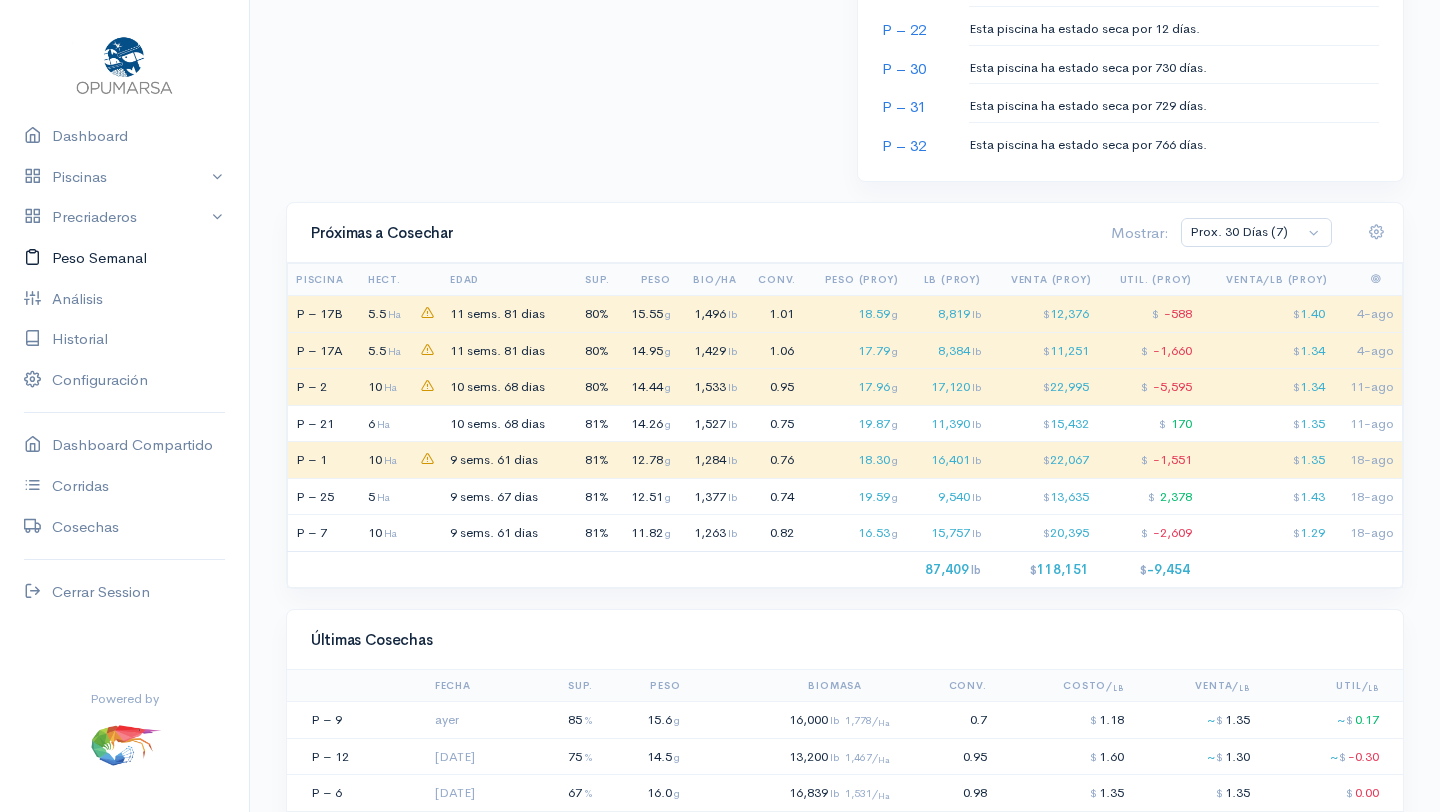 click on "Peso Semanal" at bounding box center (124, 258) 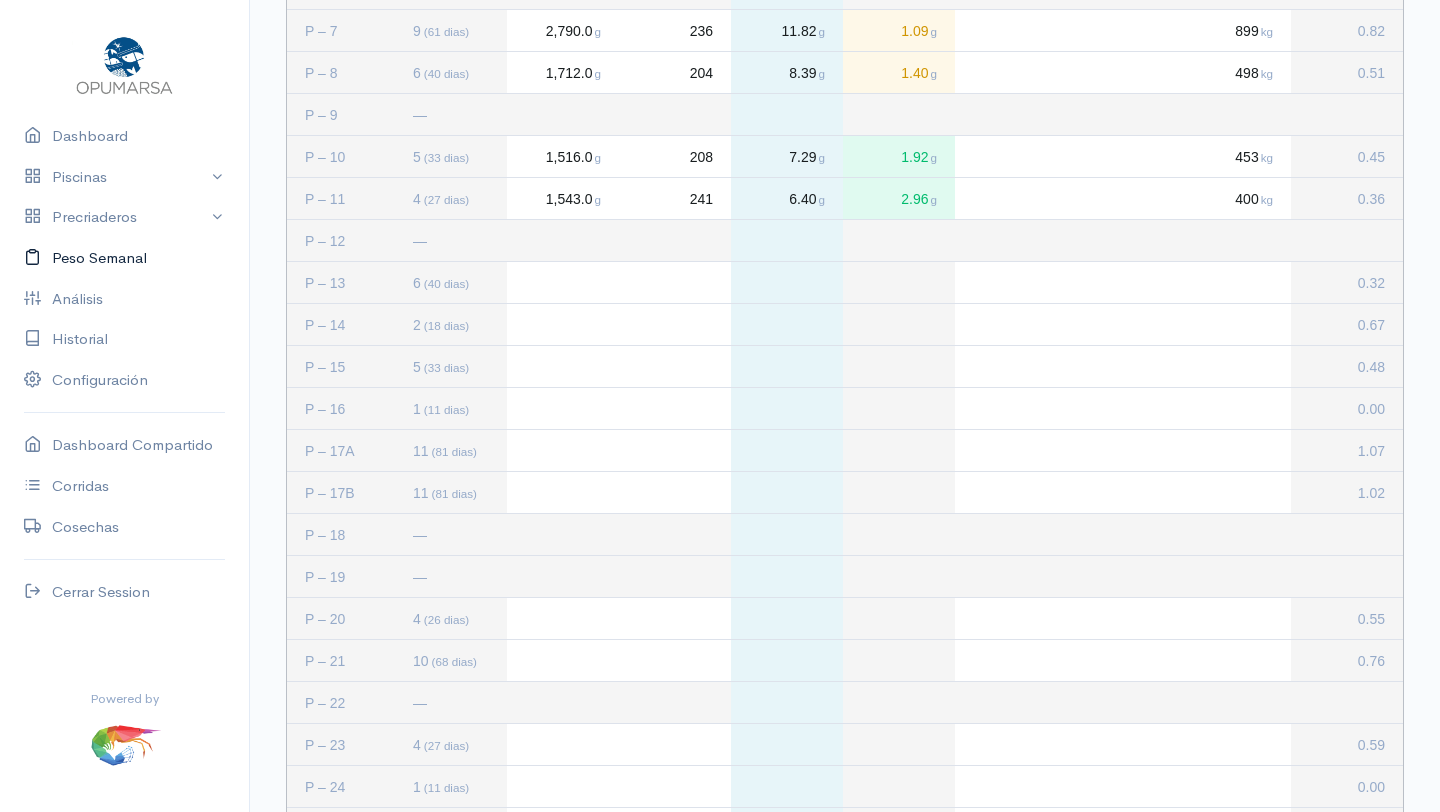 scroll, scrollTop: 658, scrollLeft: 0, axis: vertical 